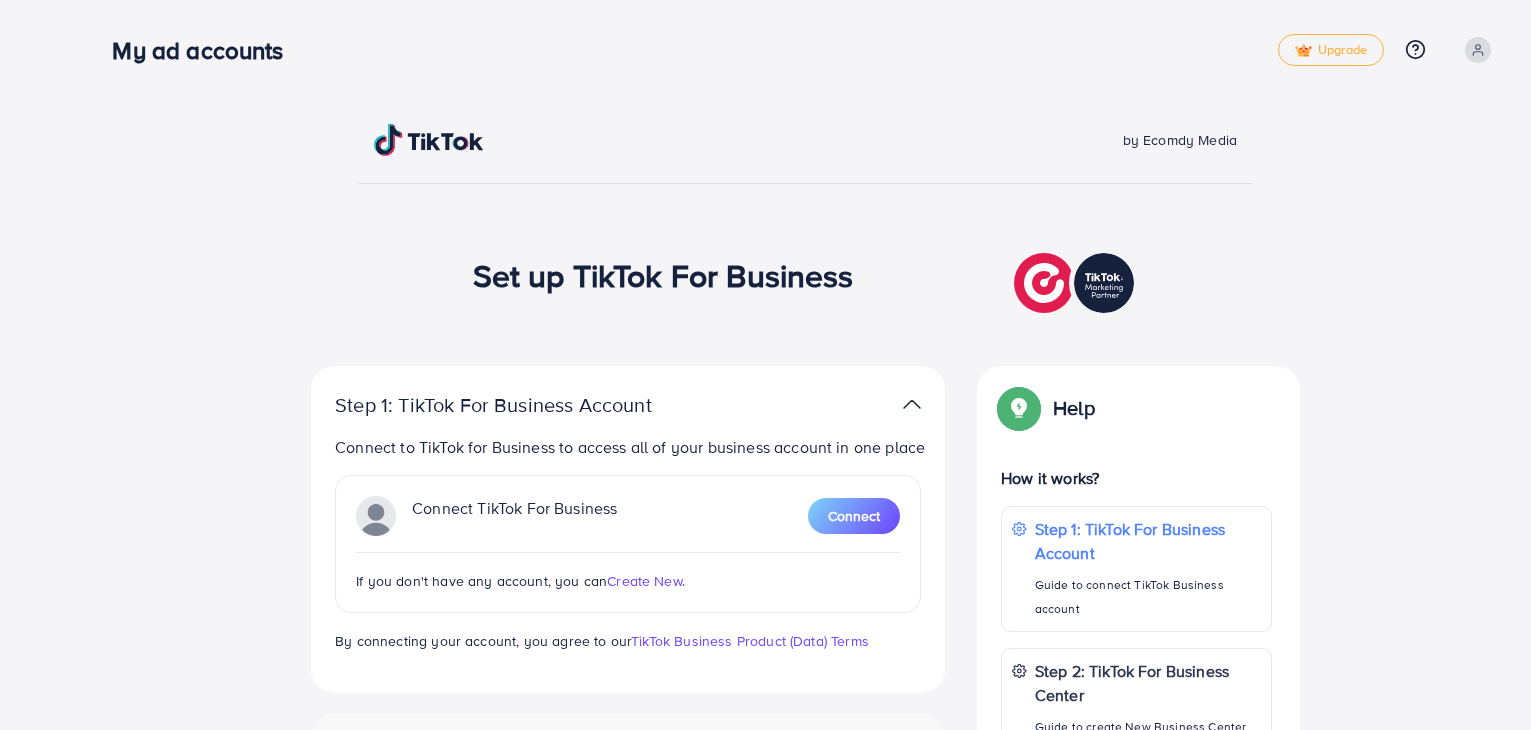scroll, scrollTop: 0, scrollLeft: 0, axis: both 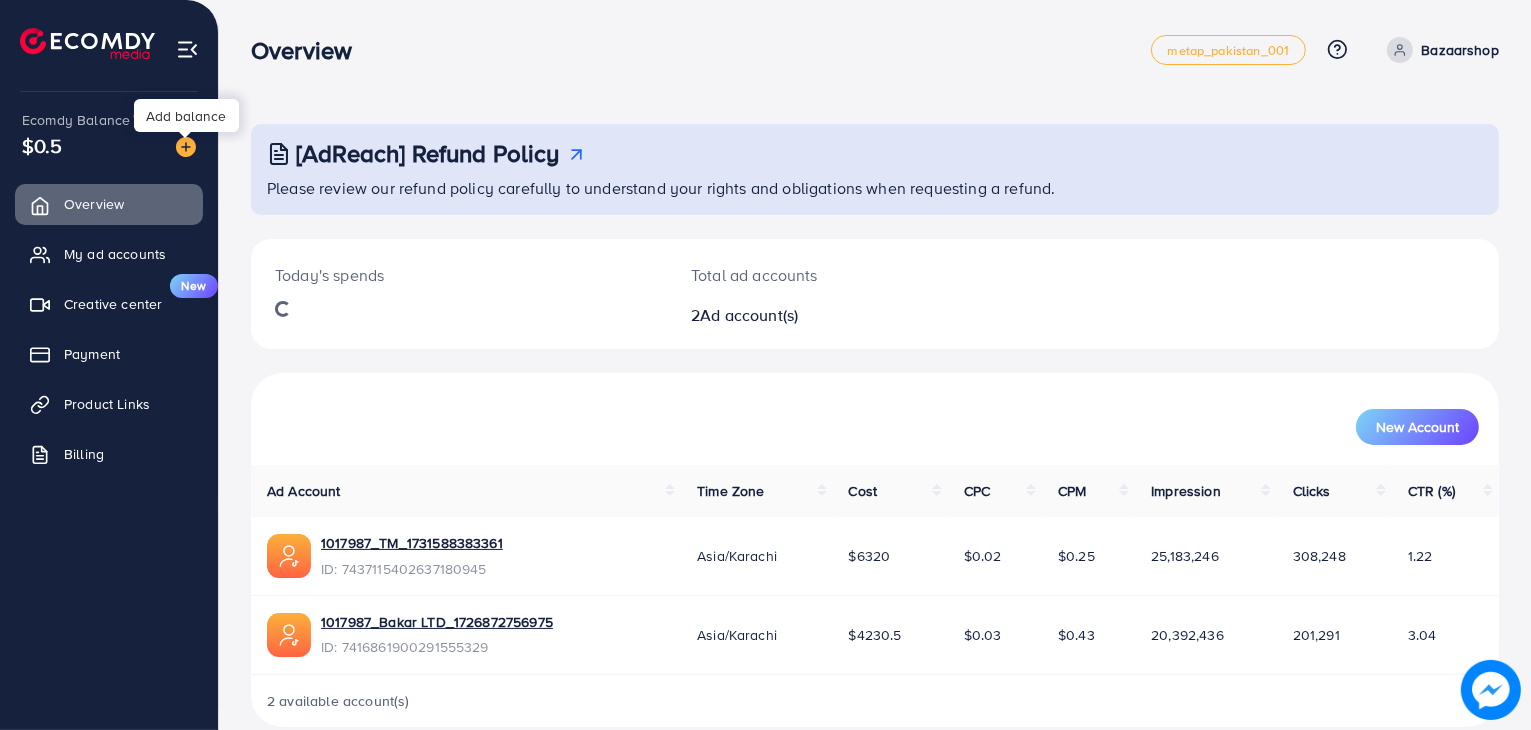 click at bounding box center [186, 147] 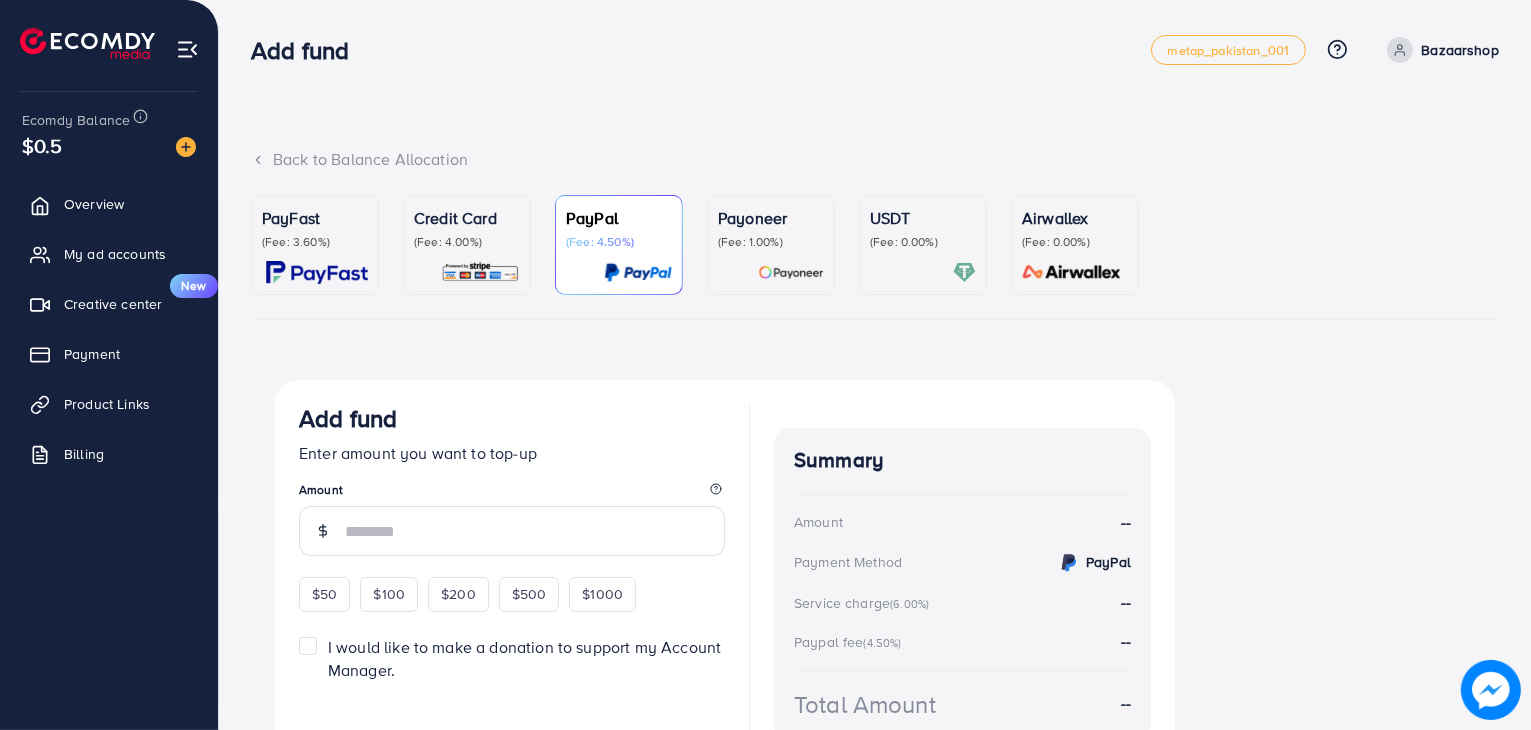 click on "(Fee: 3.60%)" at bounding box center (315, 242) 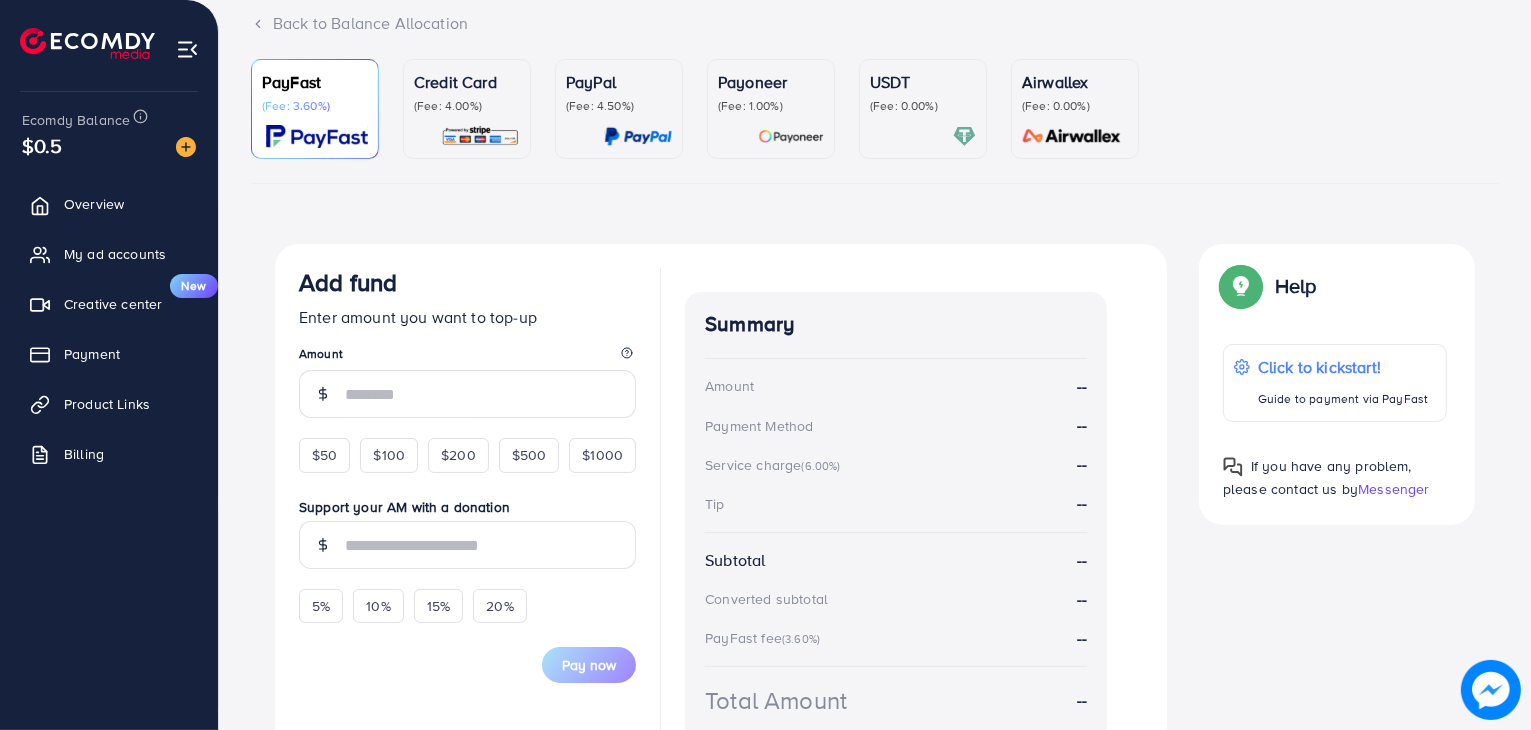 scroll, scrollTop: 152, scrollLeft: 0, axis: vertical 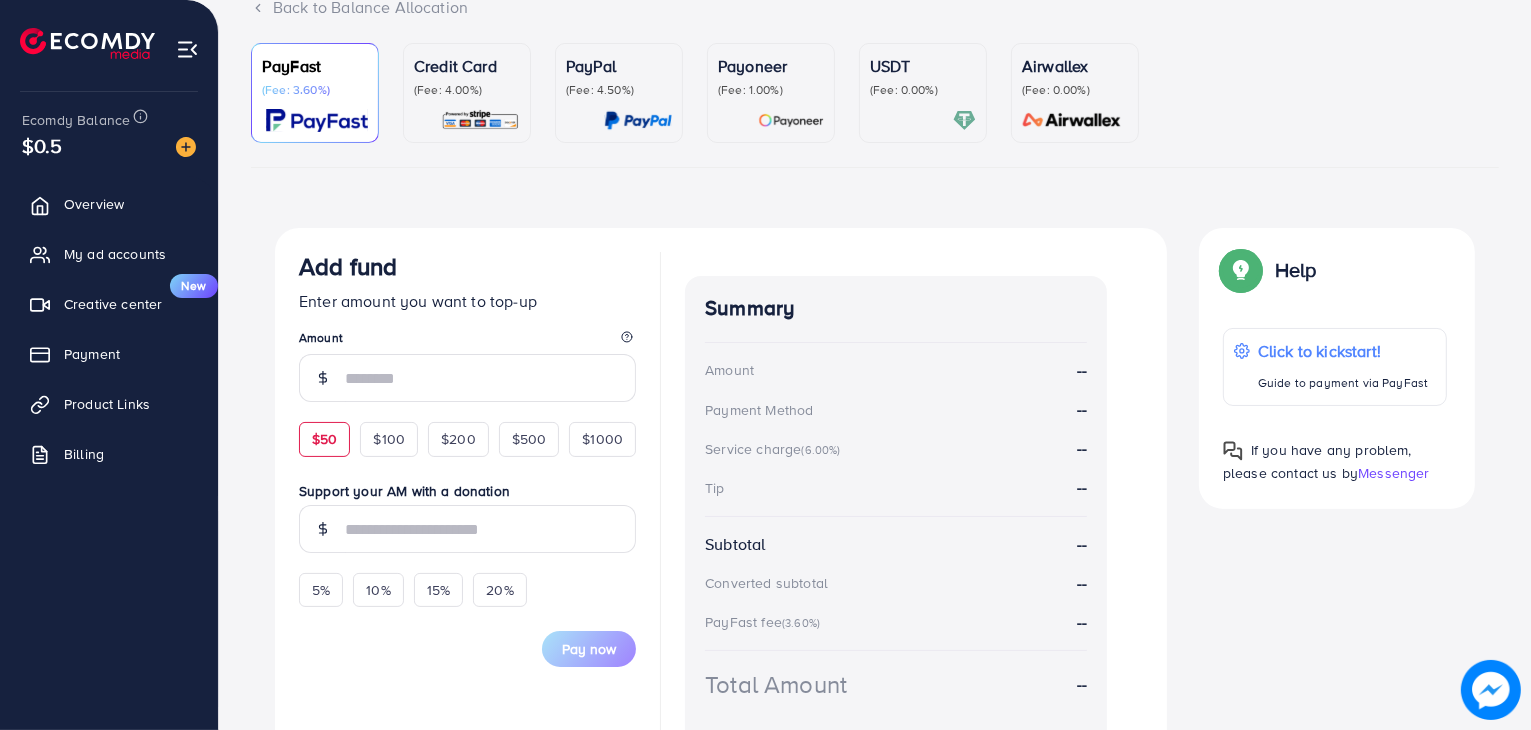 click on "$50" at bounding box center [324, 439] 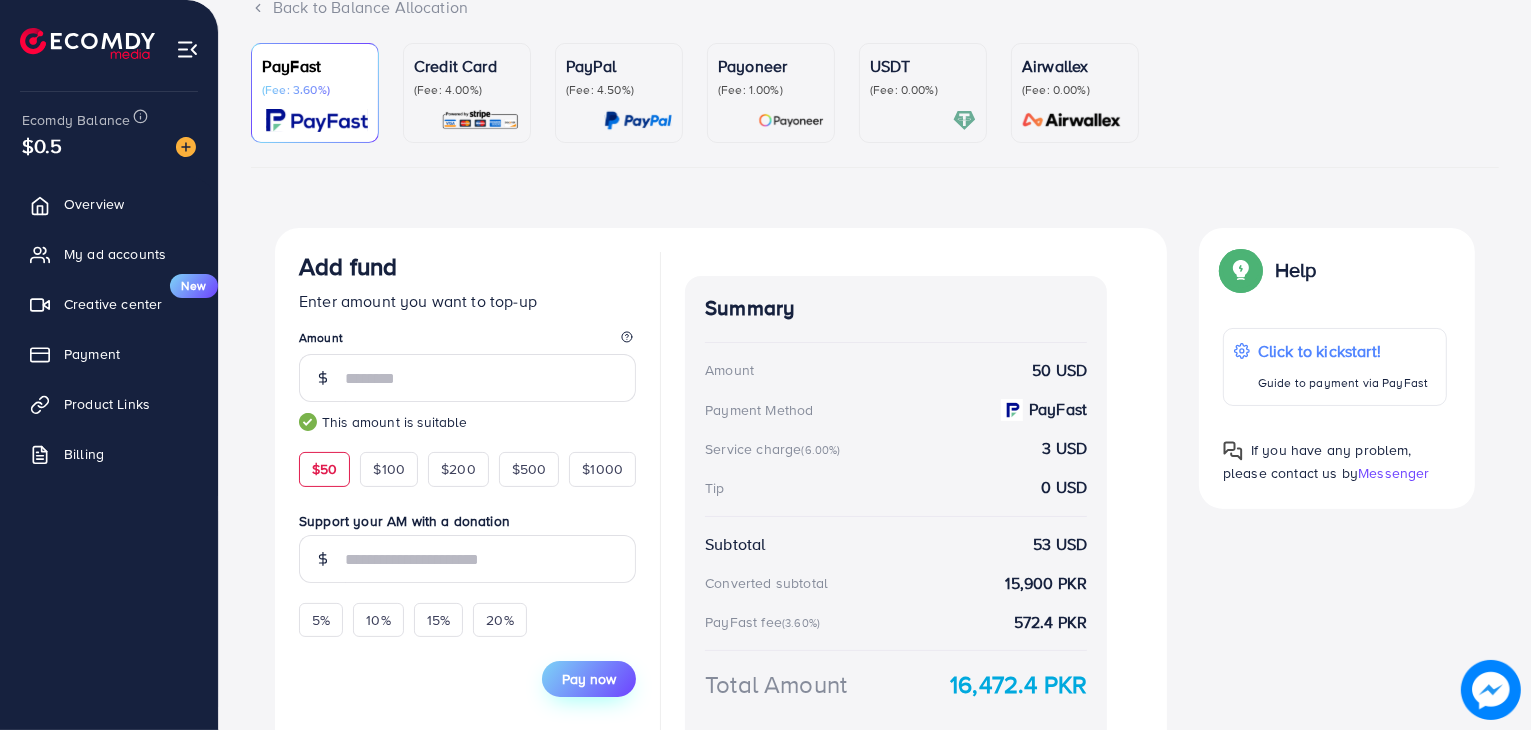 click on "Pay now" at bounding box center [589, 679] 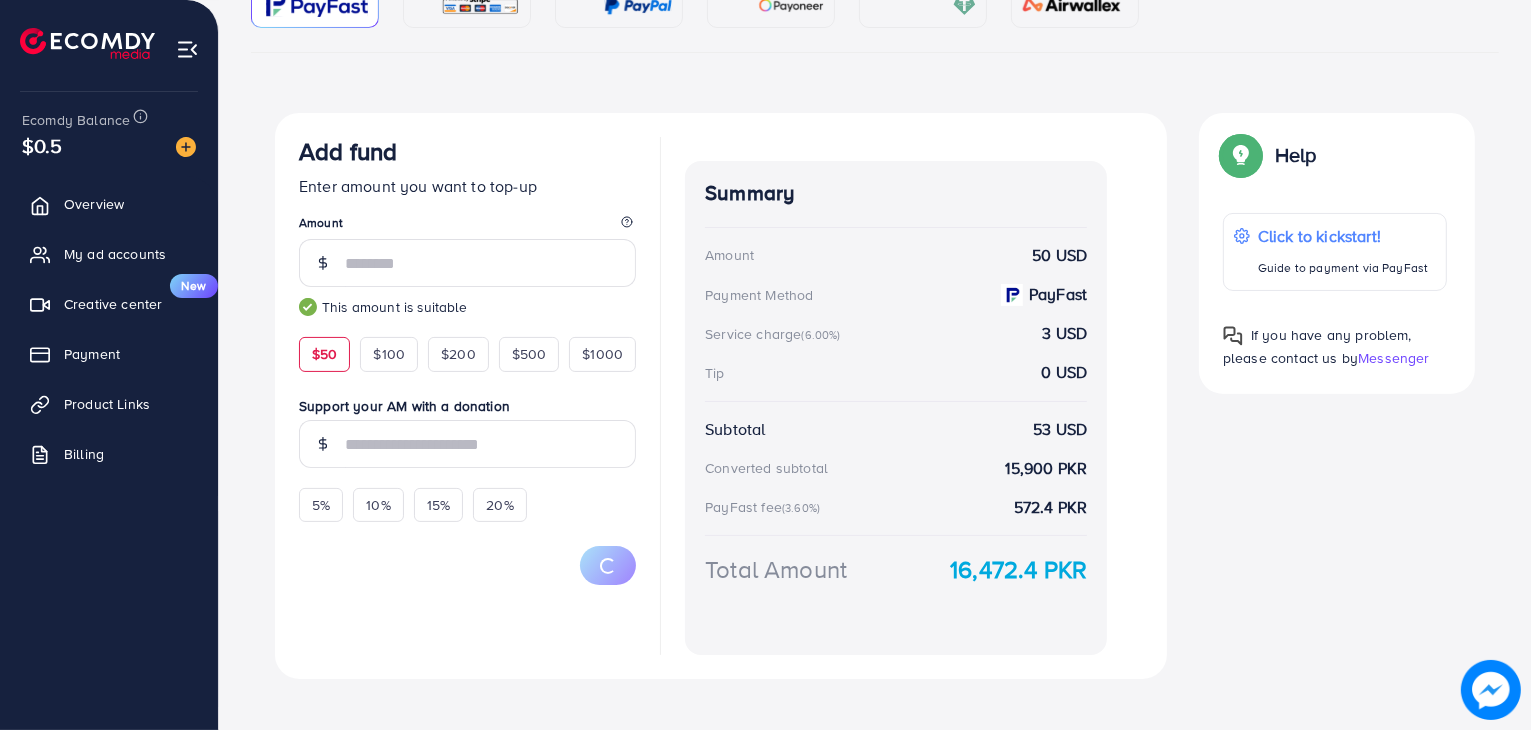 scroll, scrollTop: 264, scrollLeft: 0, axis: vertical 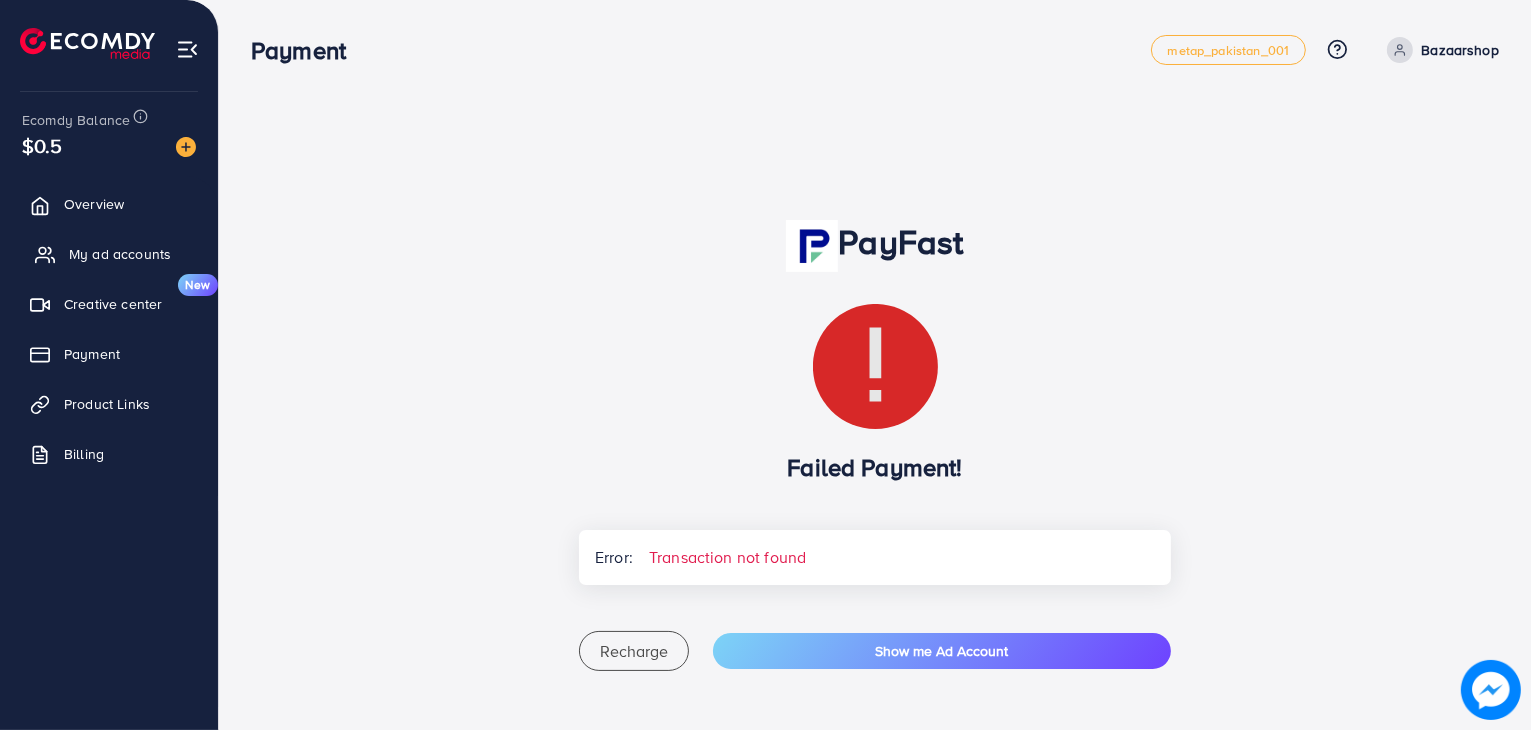 click on "My ad accounts" at bounding box center (120, 254) 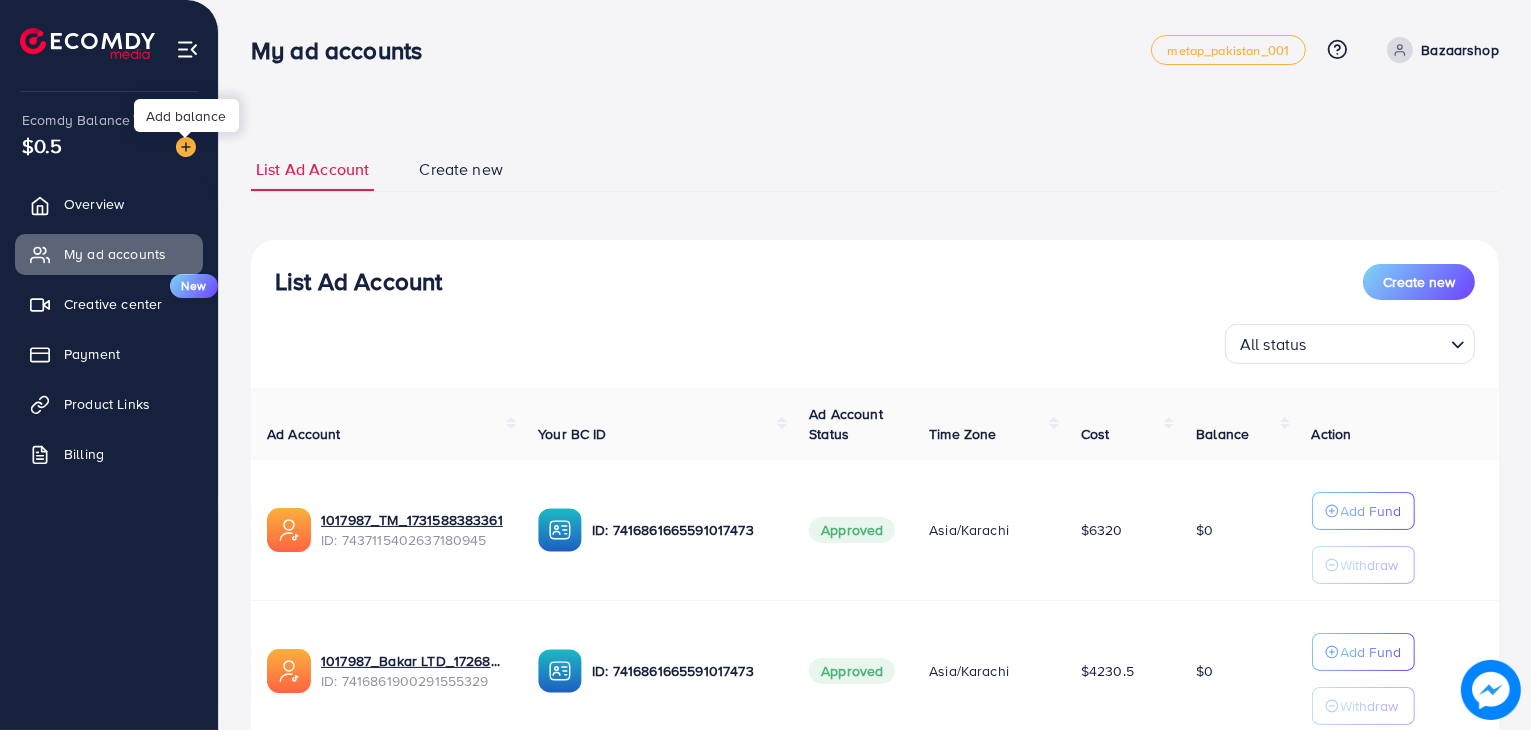click at bounding box center [186, 147] 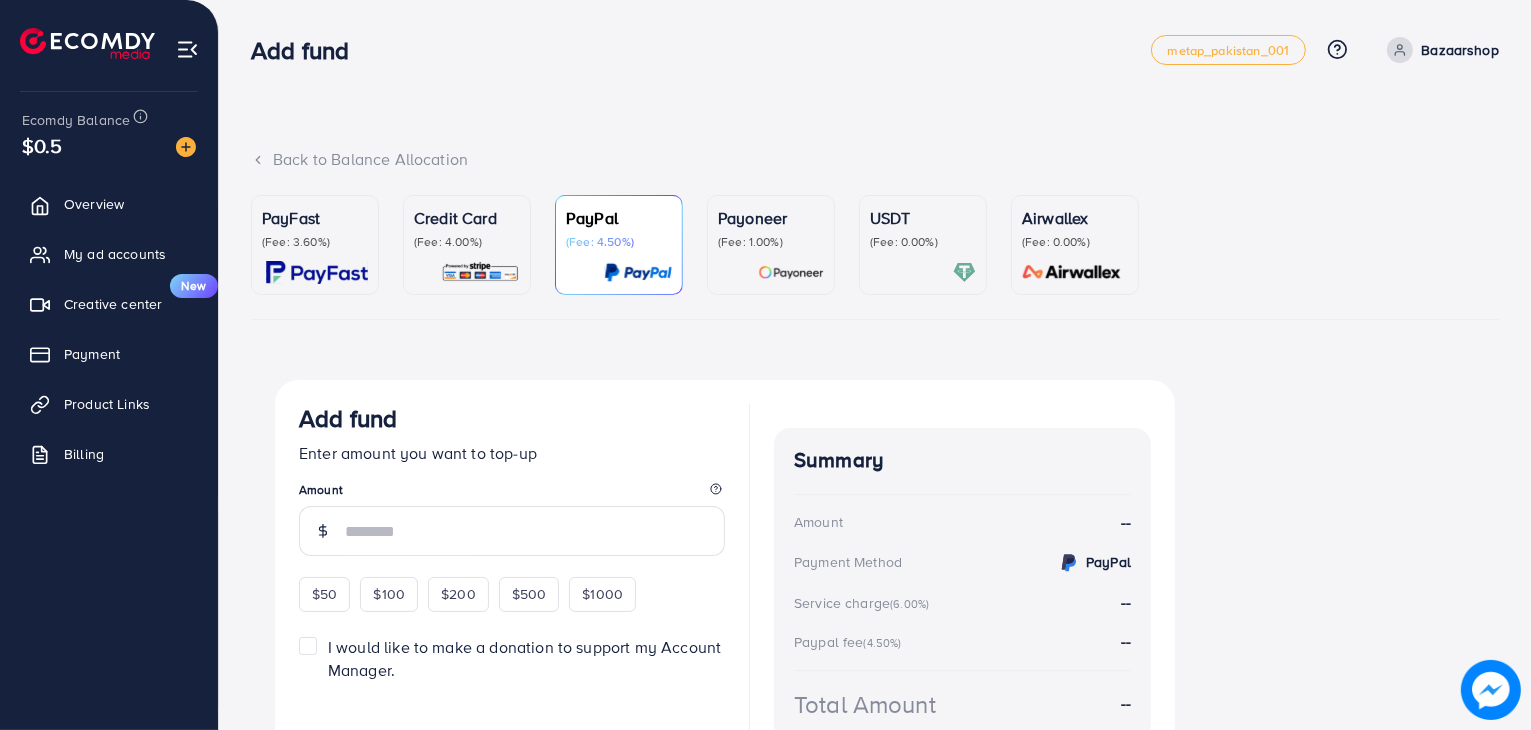 click on "(Fee: 3.60%)" at bounding box center (315, 242) 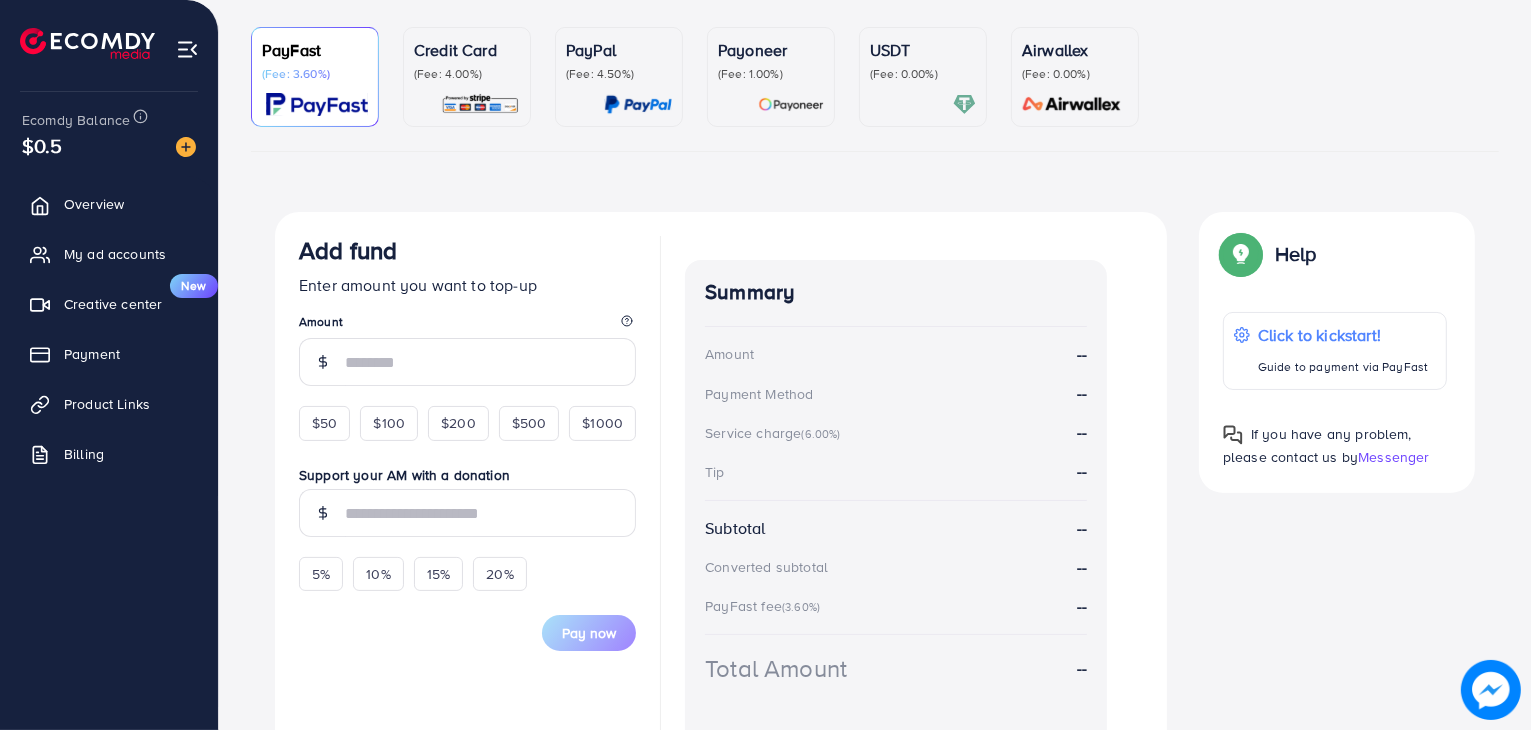 scroll, scrollTop: 175, scrollLeft: 0, axis: vertical 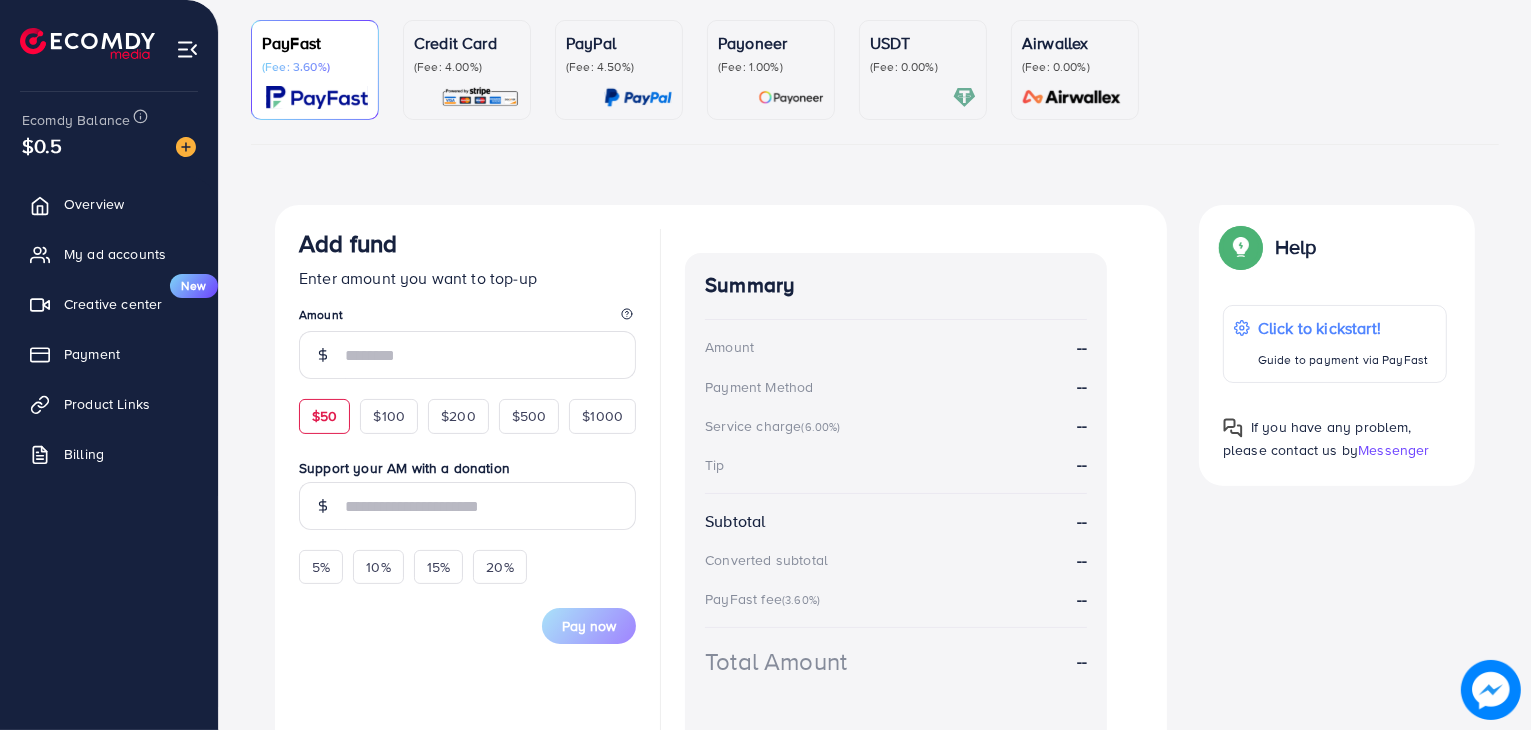 click on "$50" at bounding box center [324, 416] 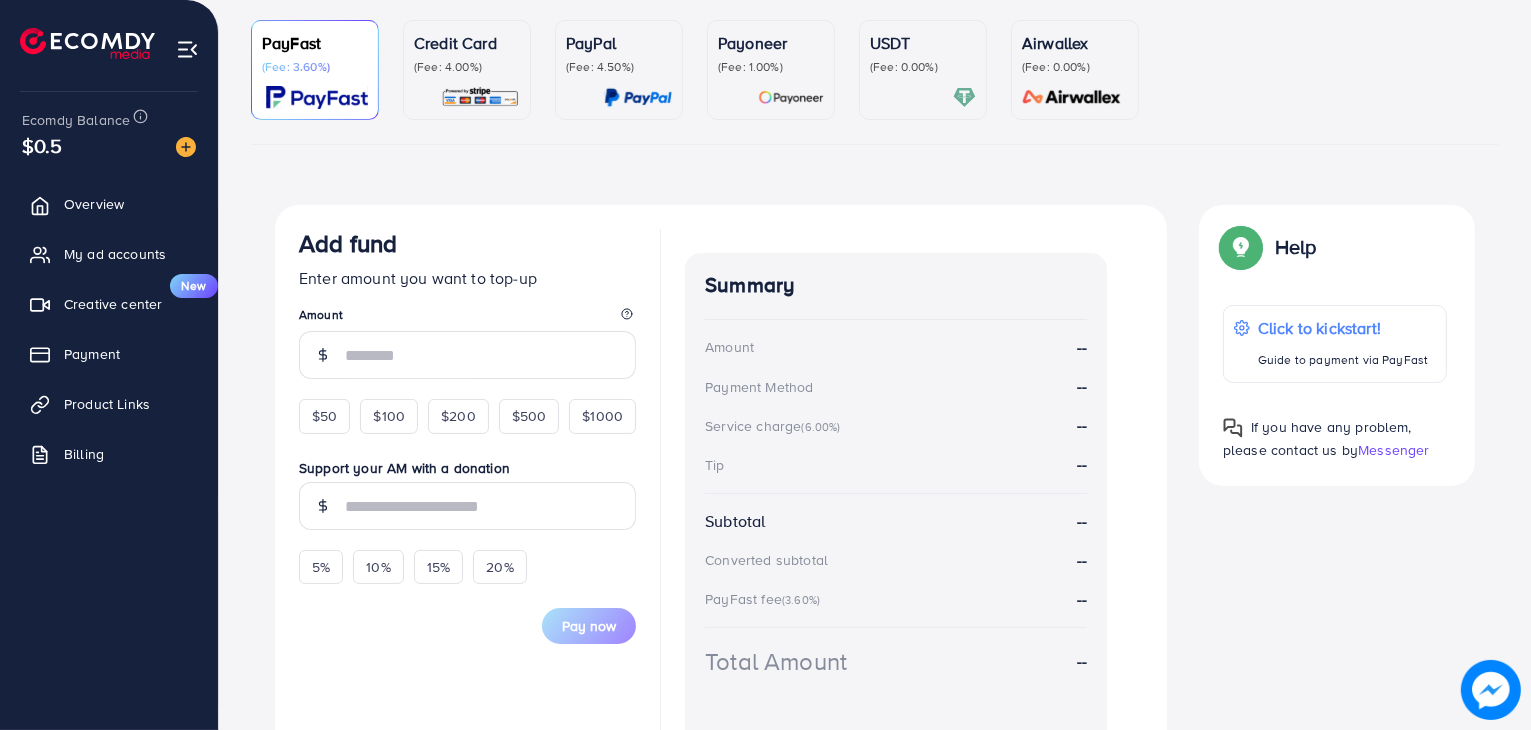 type on "**" 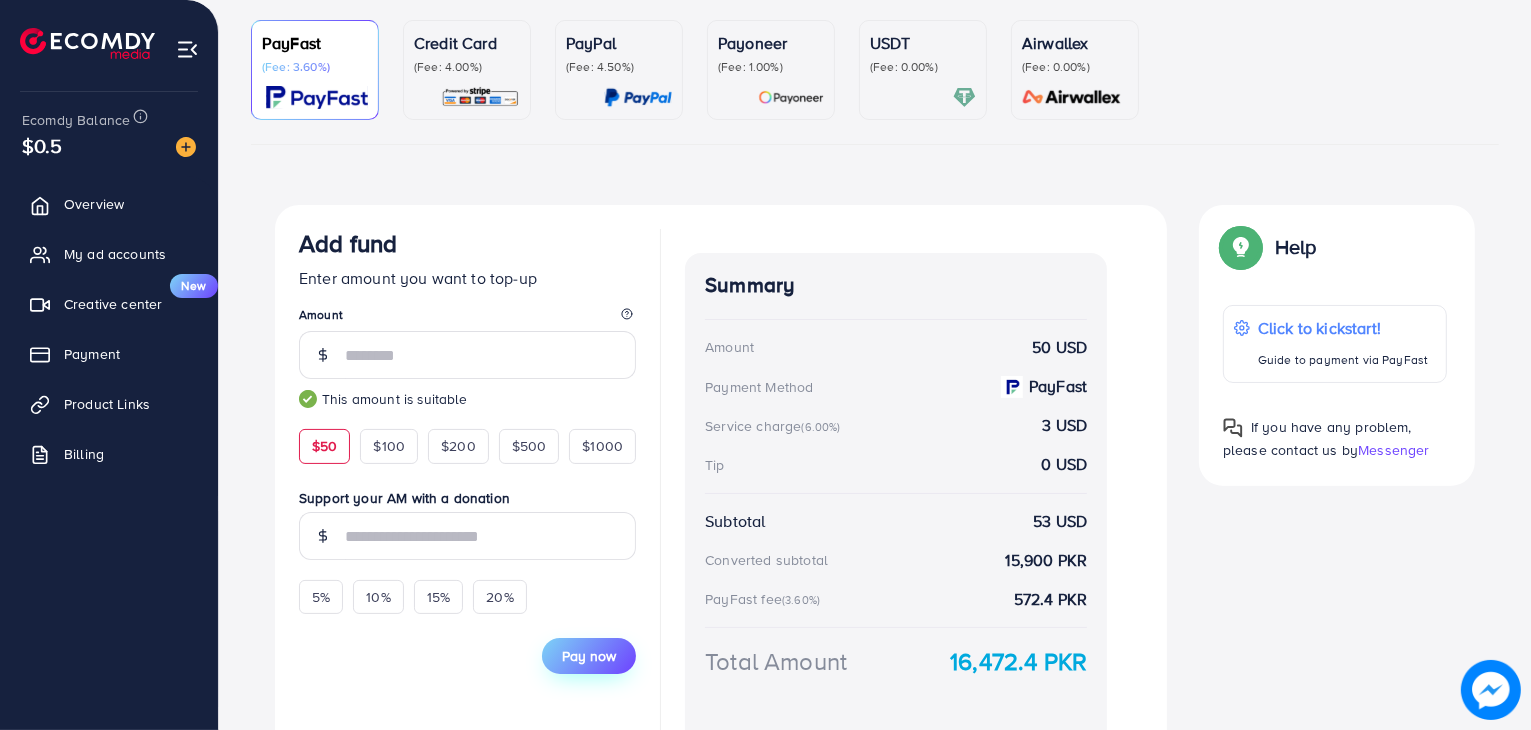click on "Pay now" at bounding box center [589, 656] 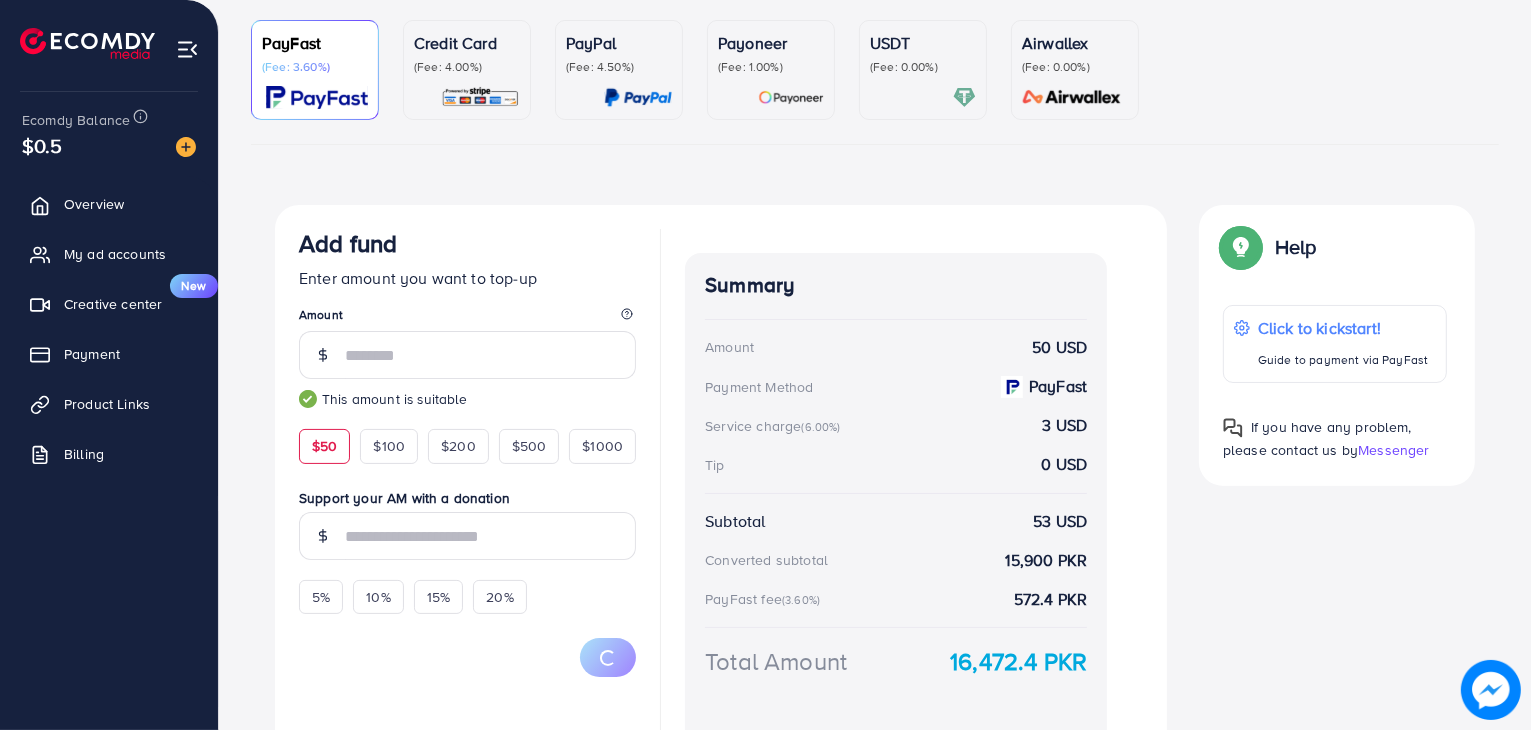 scroll, scrollTop: 287, scrollLeft: 0, axis: vertical 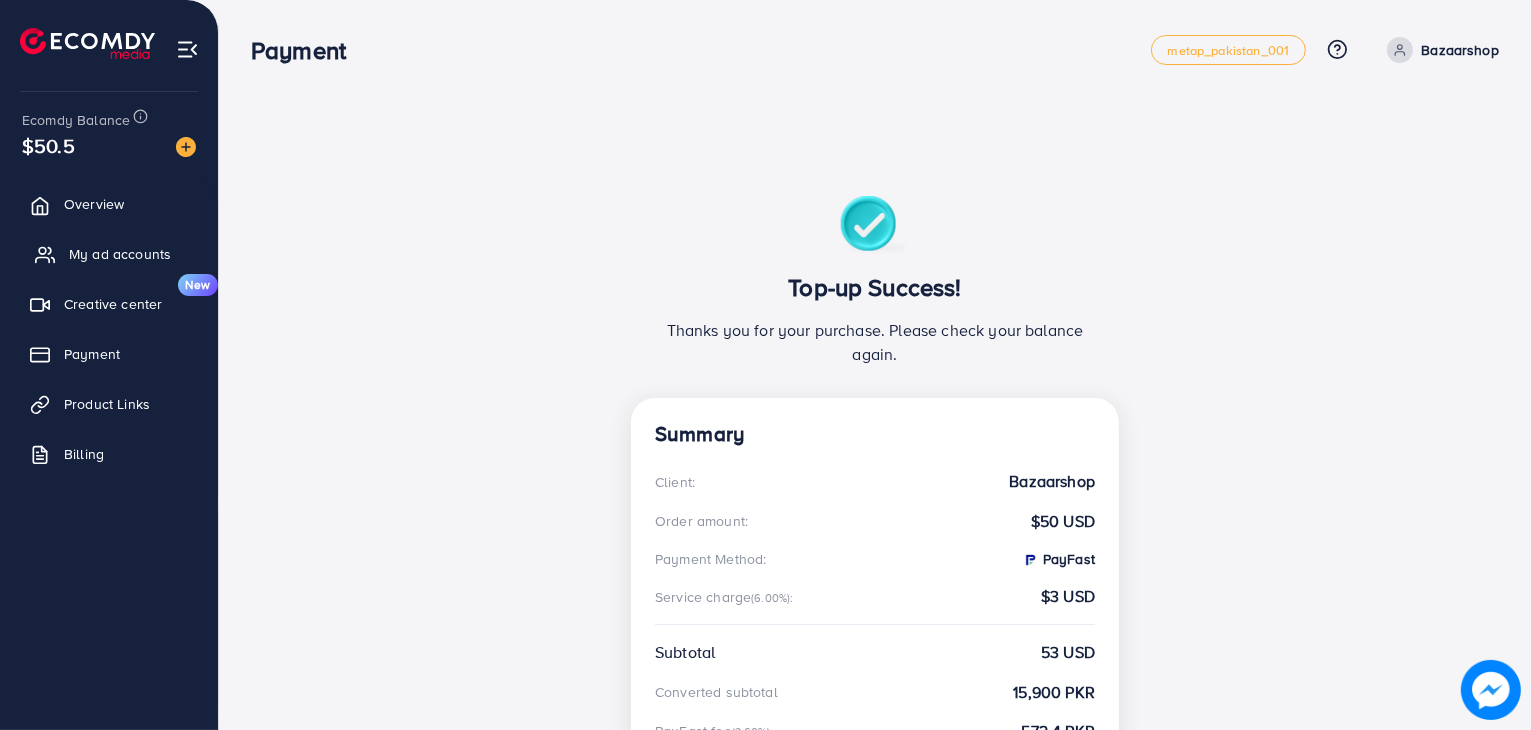 click on "My ad accounts" at bounding box center [120, 254] 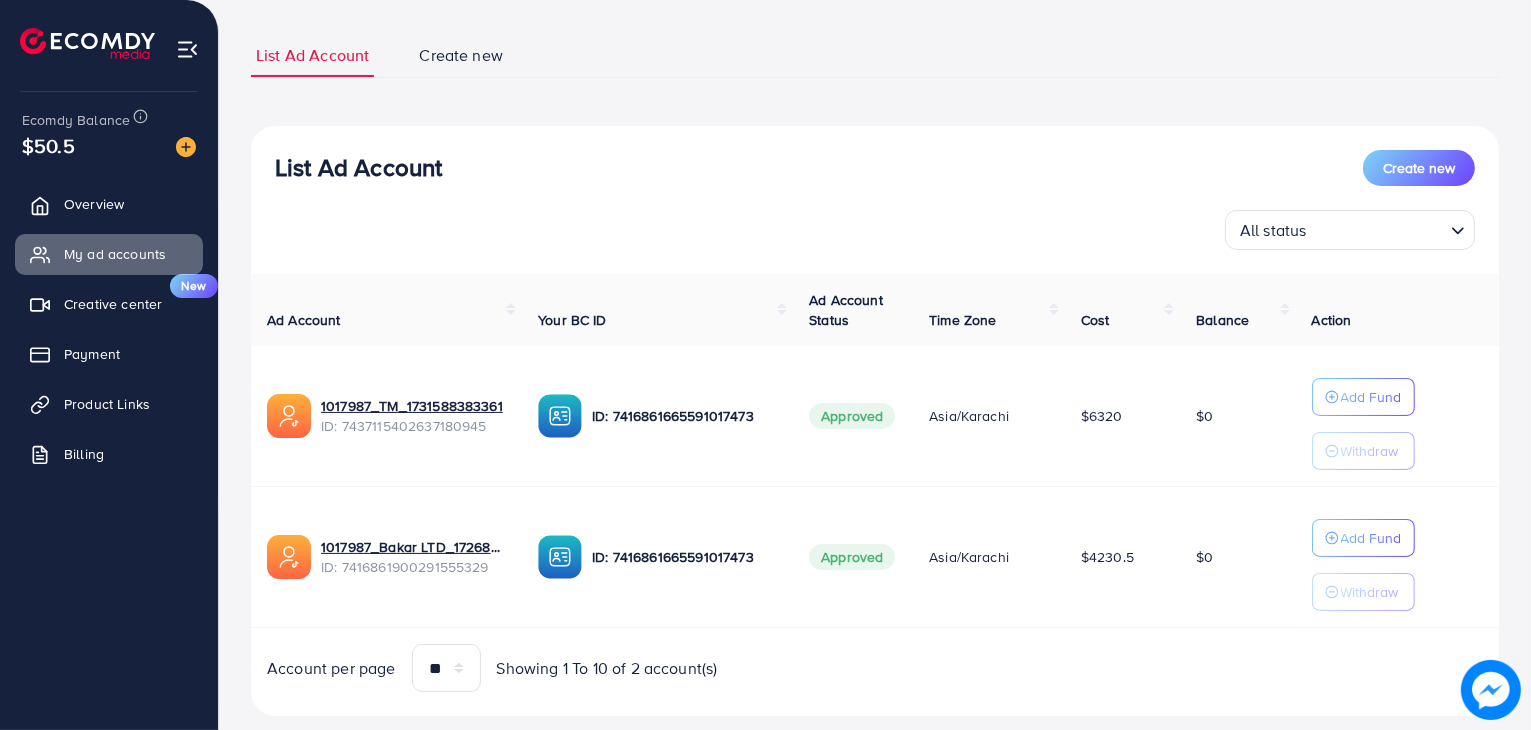 scroll, scrollTop: 154, scrollLeft: 0, axis: vertical 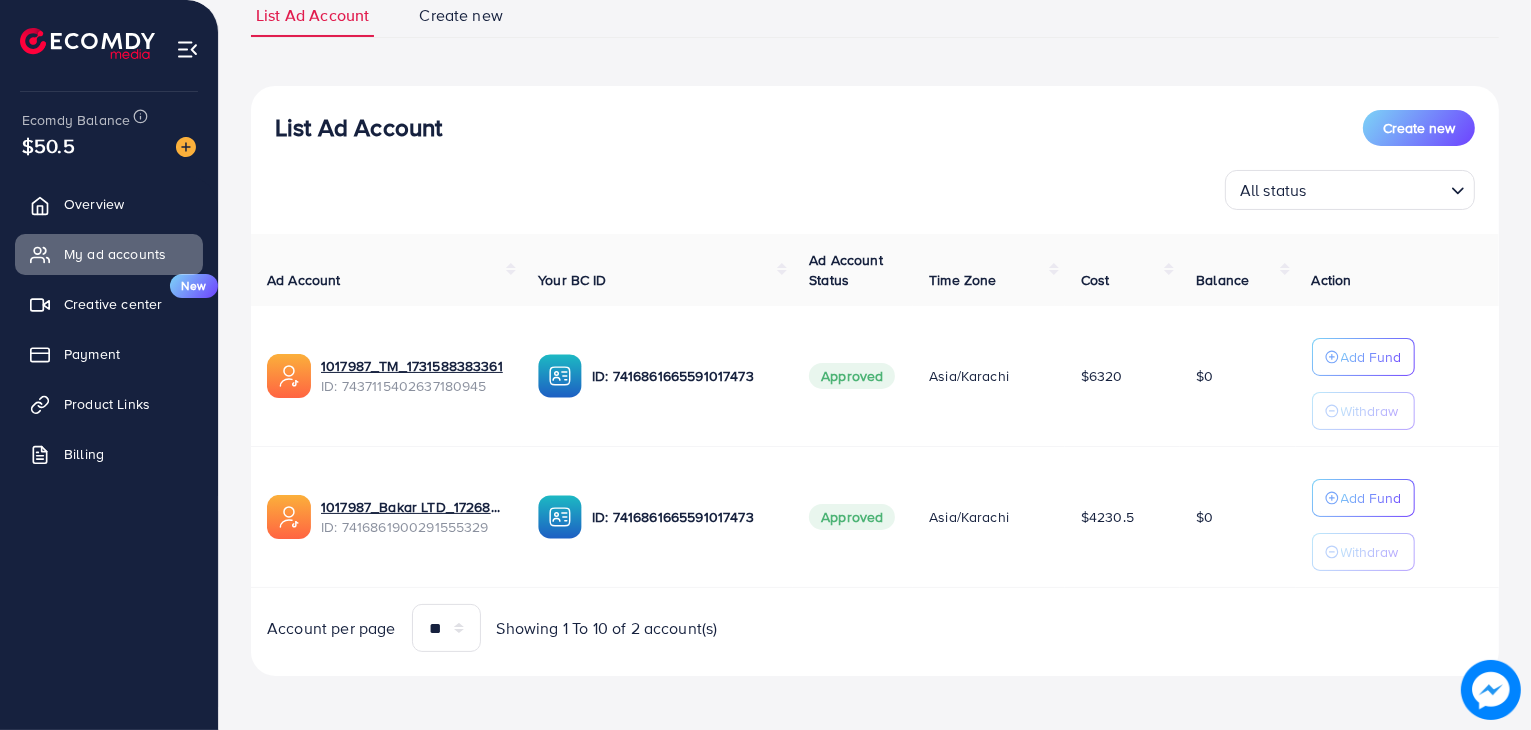 click on "[ACCOUNT_NAME]  ID: [ACCOUNT_ID]" at bounding box center (386, 376) 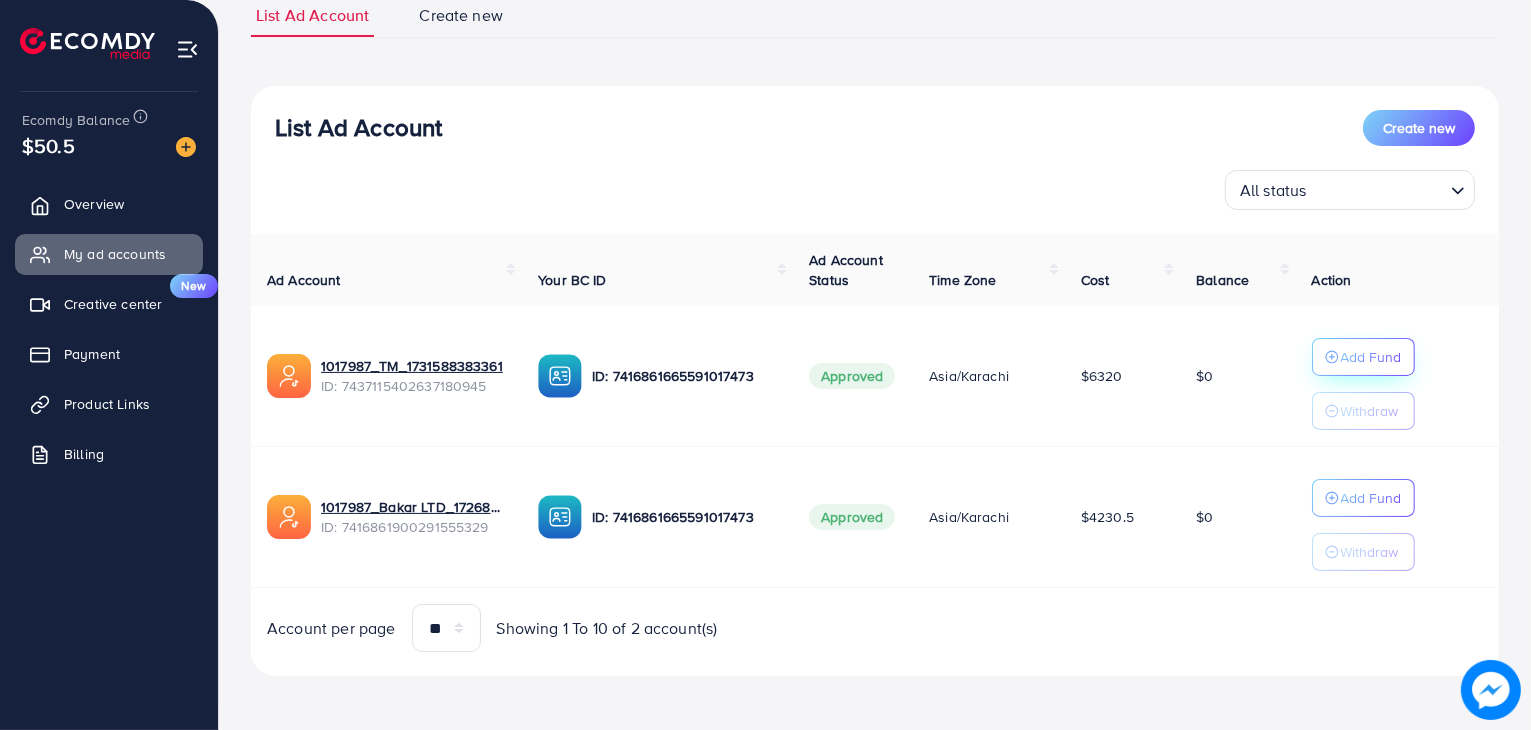 click on "Add Fund" at bounding box center [1371, 357] 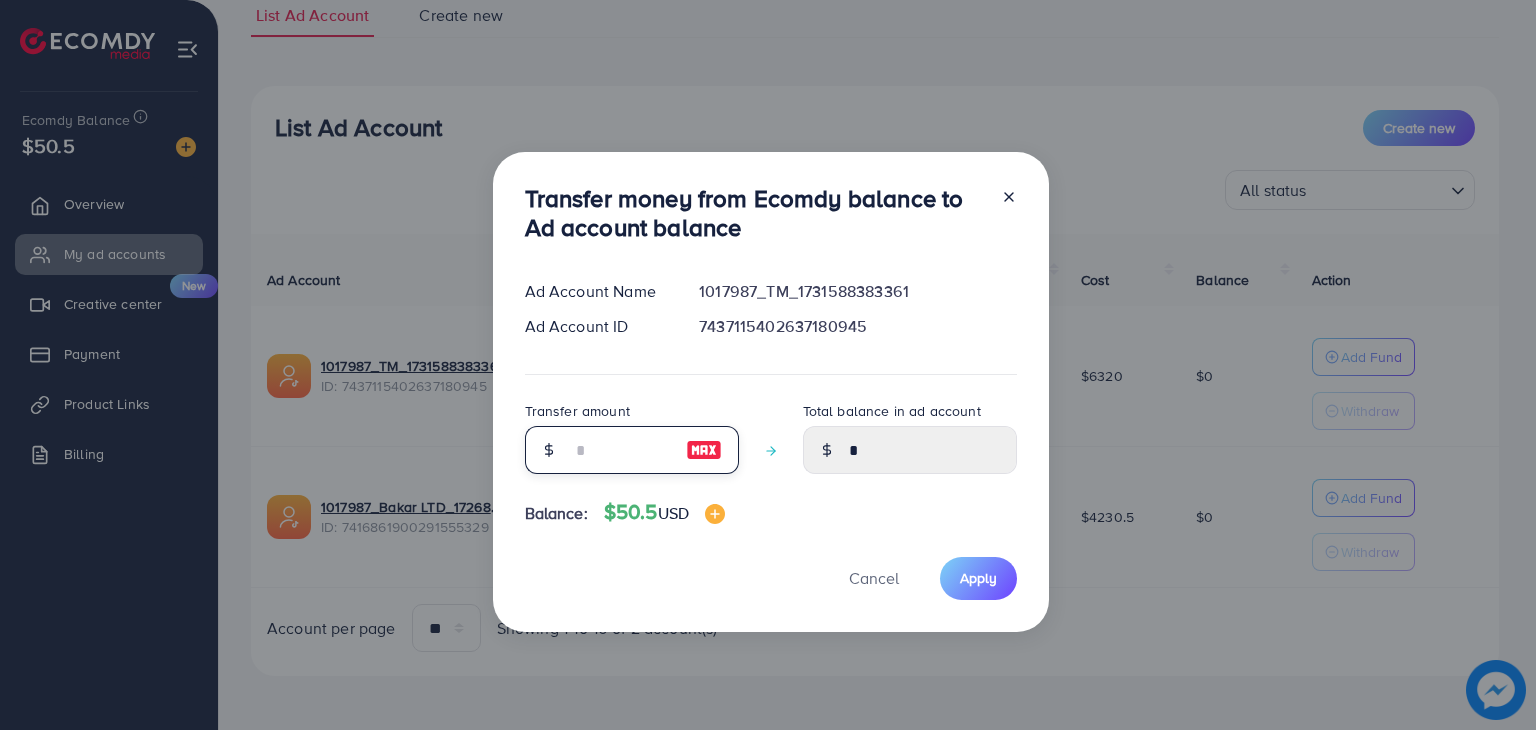 click at bounding box center (621, 450) 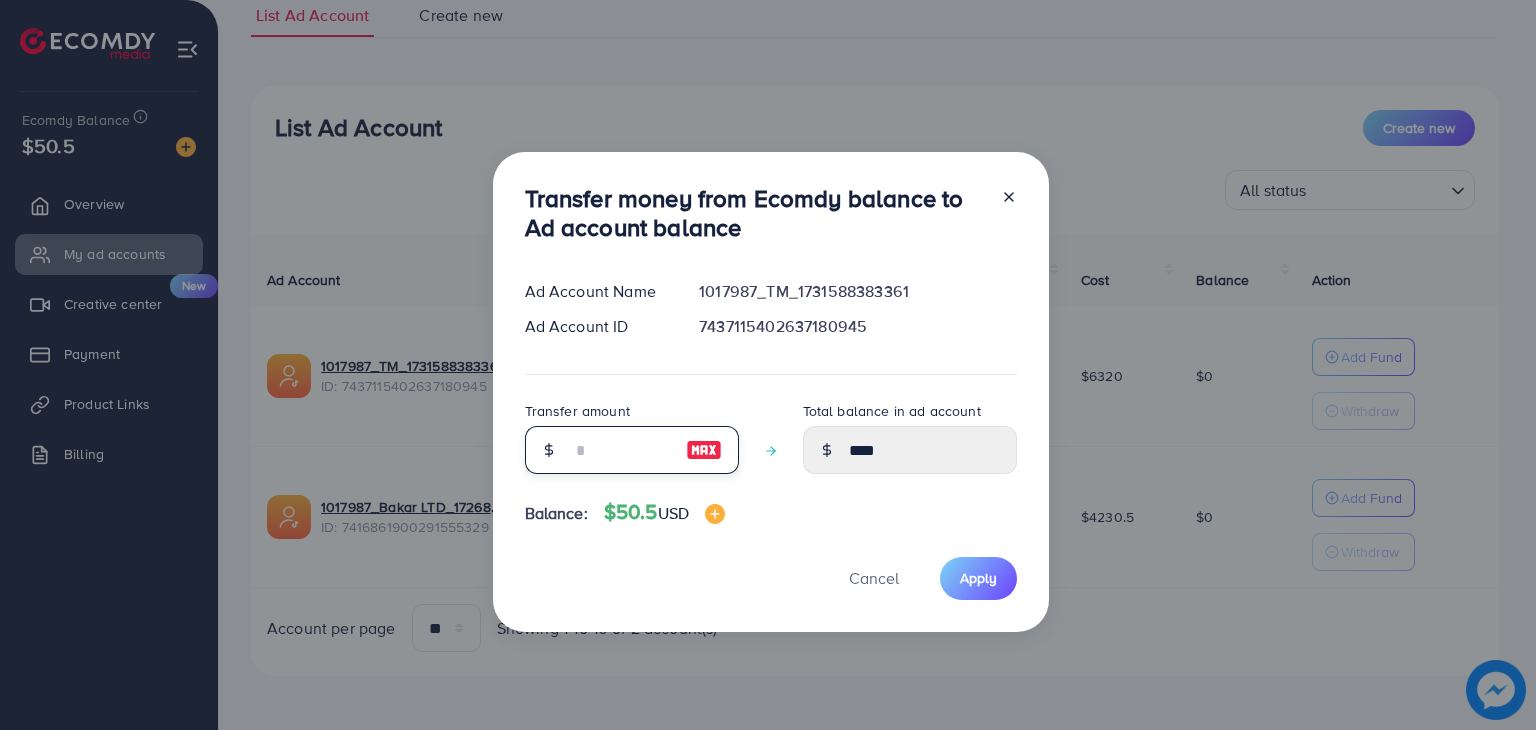 type on "**" 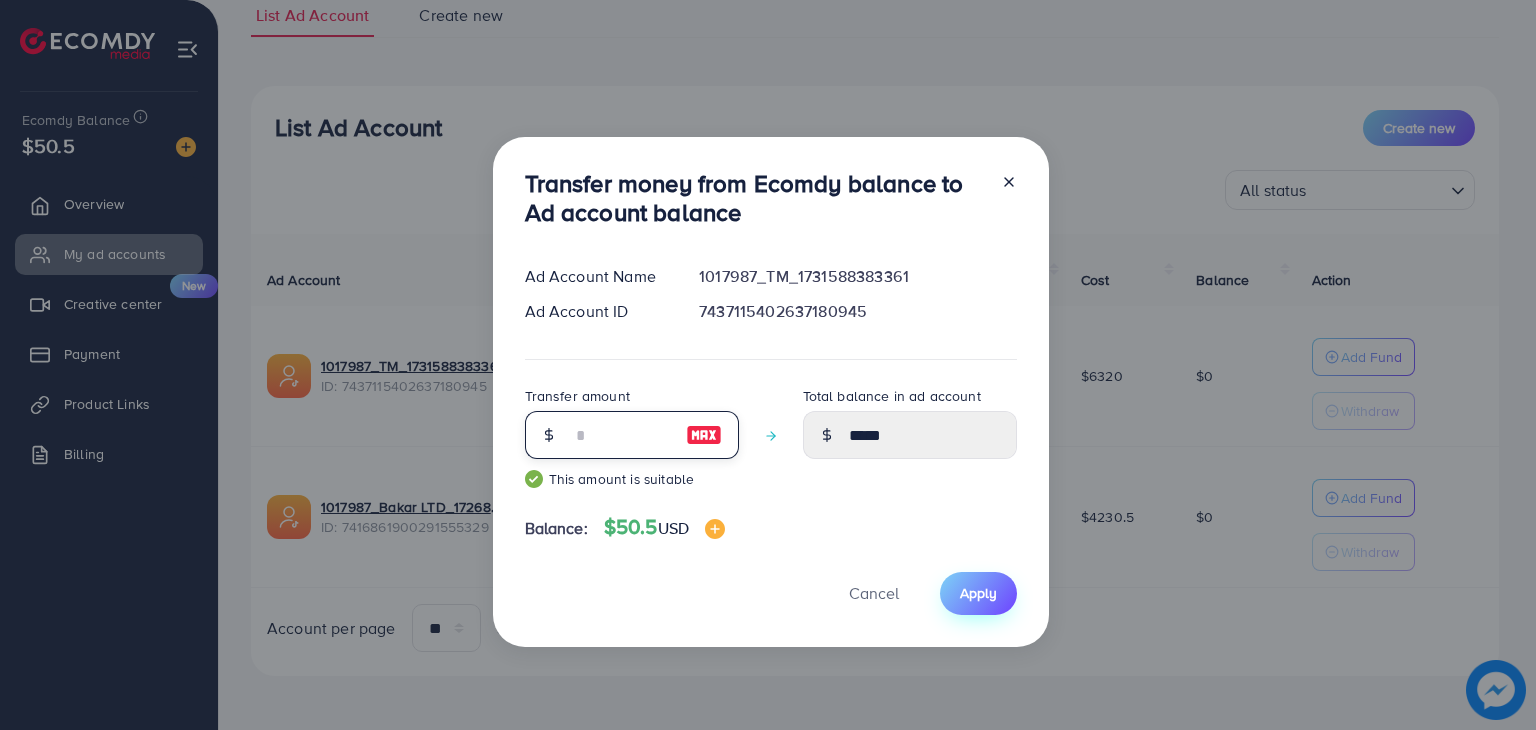 type on "**" 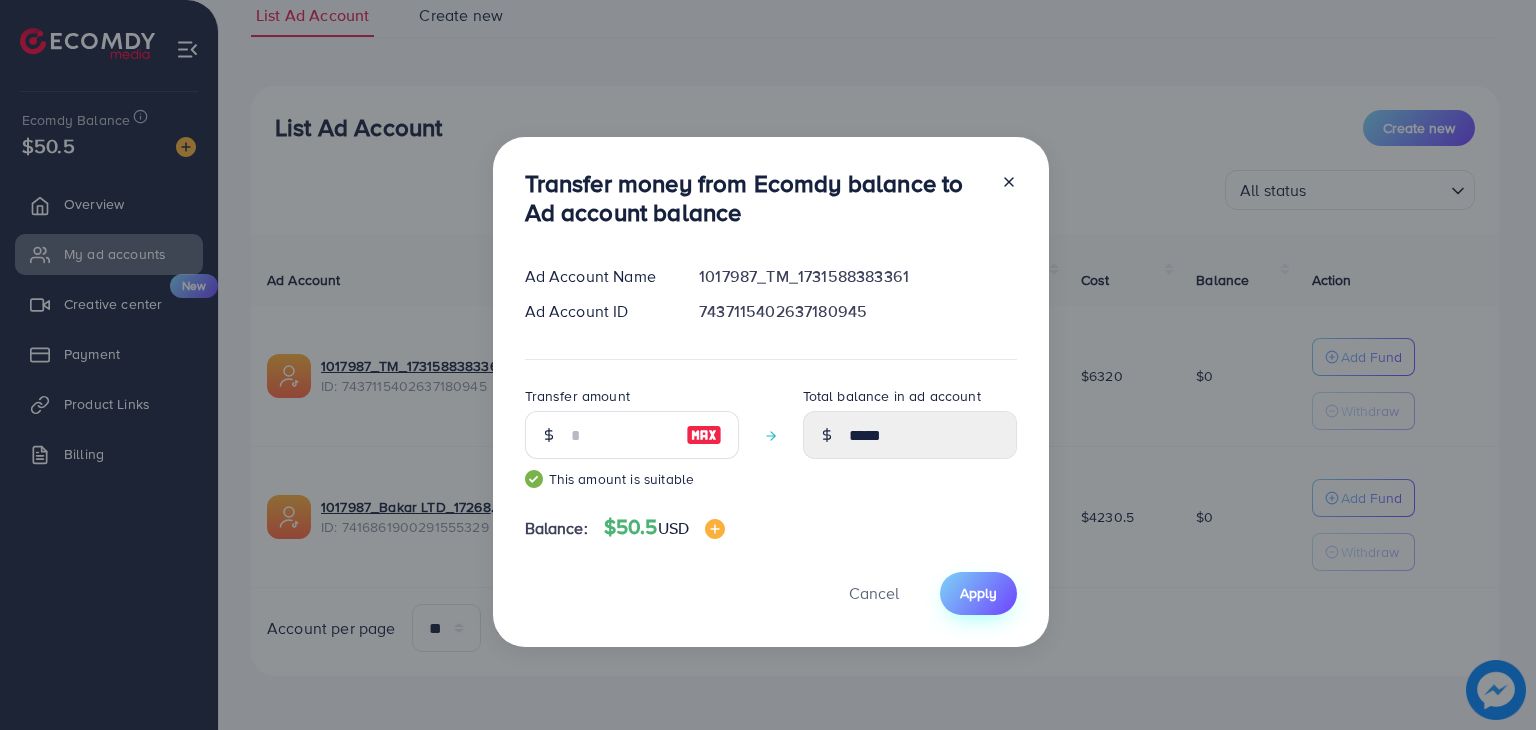 click on "Apply" at bounding box center (978, 593) 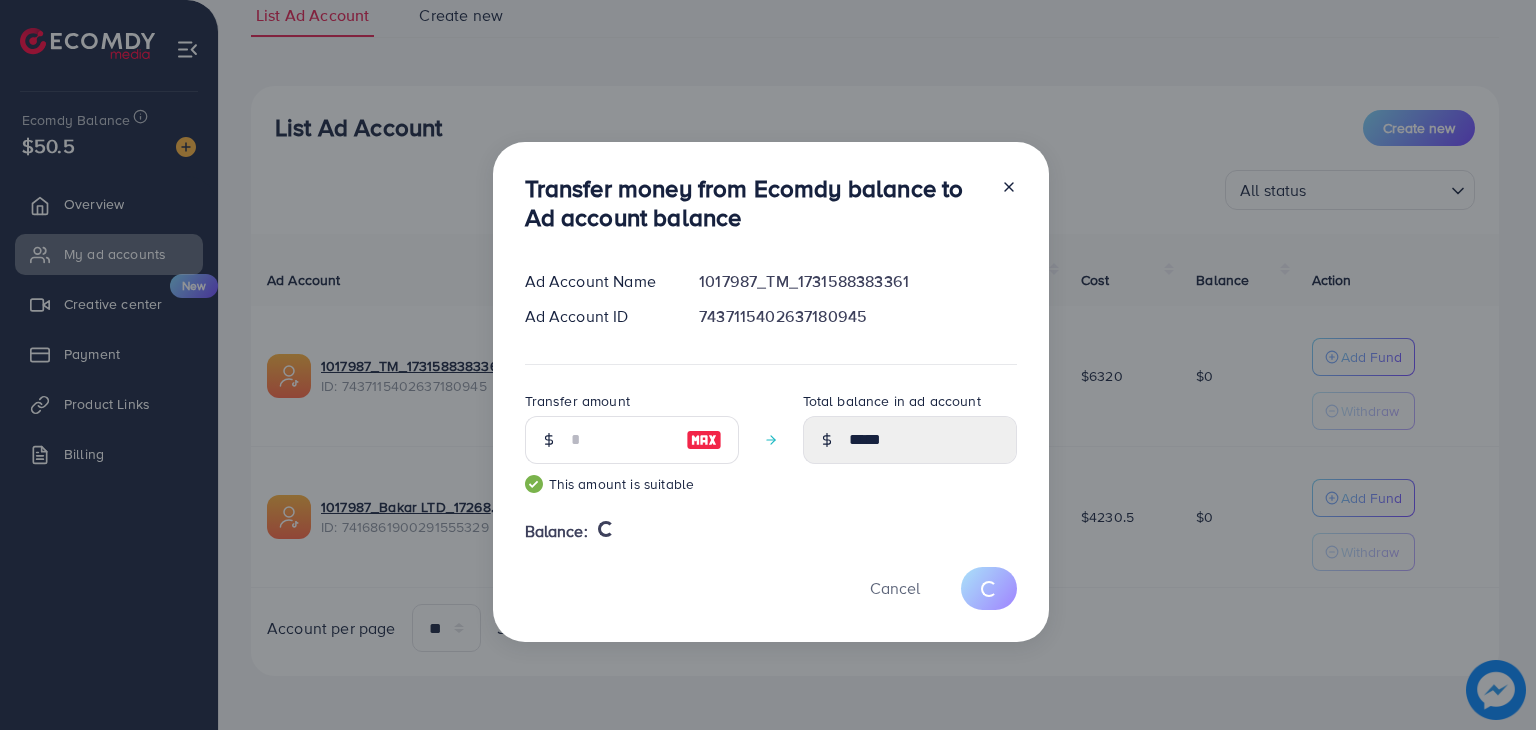 type 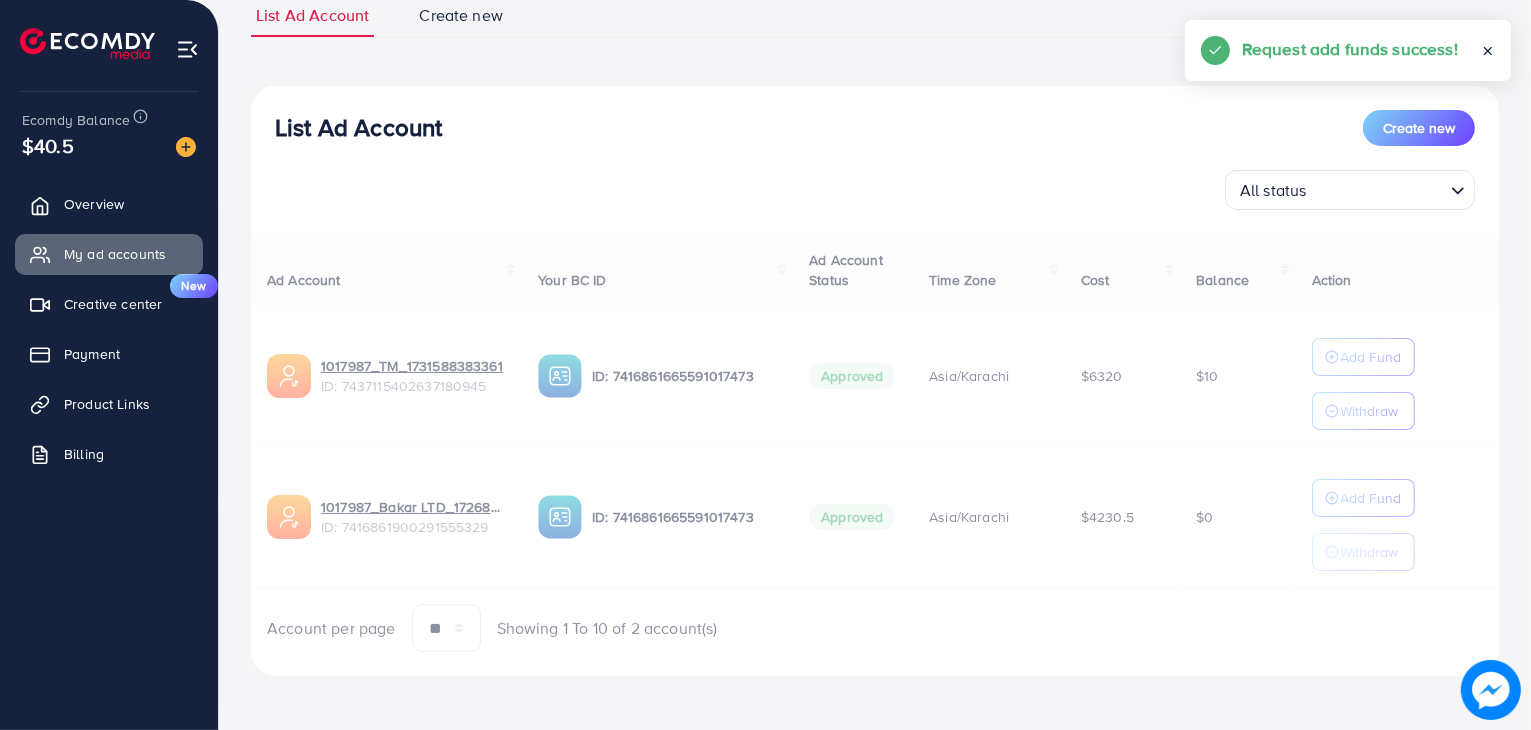 click on "Ad Account Your BC ID Ad Account Status Time Zone Cost Balance Action            [ACCOUNT_NAME]  ID: [ACCOUNT_ID] ID: [ACCOUNT_ID]  Approved   Asia/Karachi   $6320   $10   Add Fund   Withdraw       [ACCOUNT_NAME]  ID: [ACCOUNT_ID] ID: [ACCOUNT_ID]  Approved   Asia/Karachi   $4230.5   $0   Add Fund   Withdraw           Account per page  ** ** ** ***  Showing 1 To 10 of 2 account(s)" at bounding box center (875, 443) 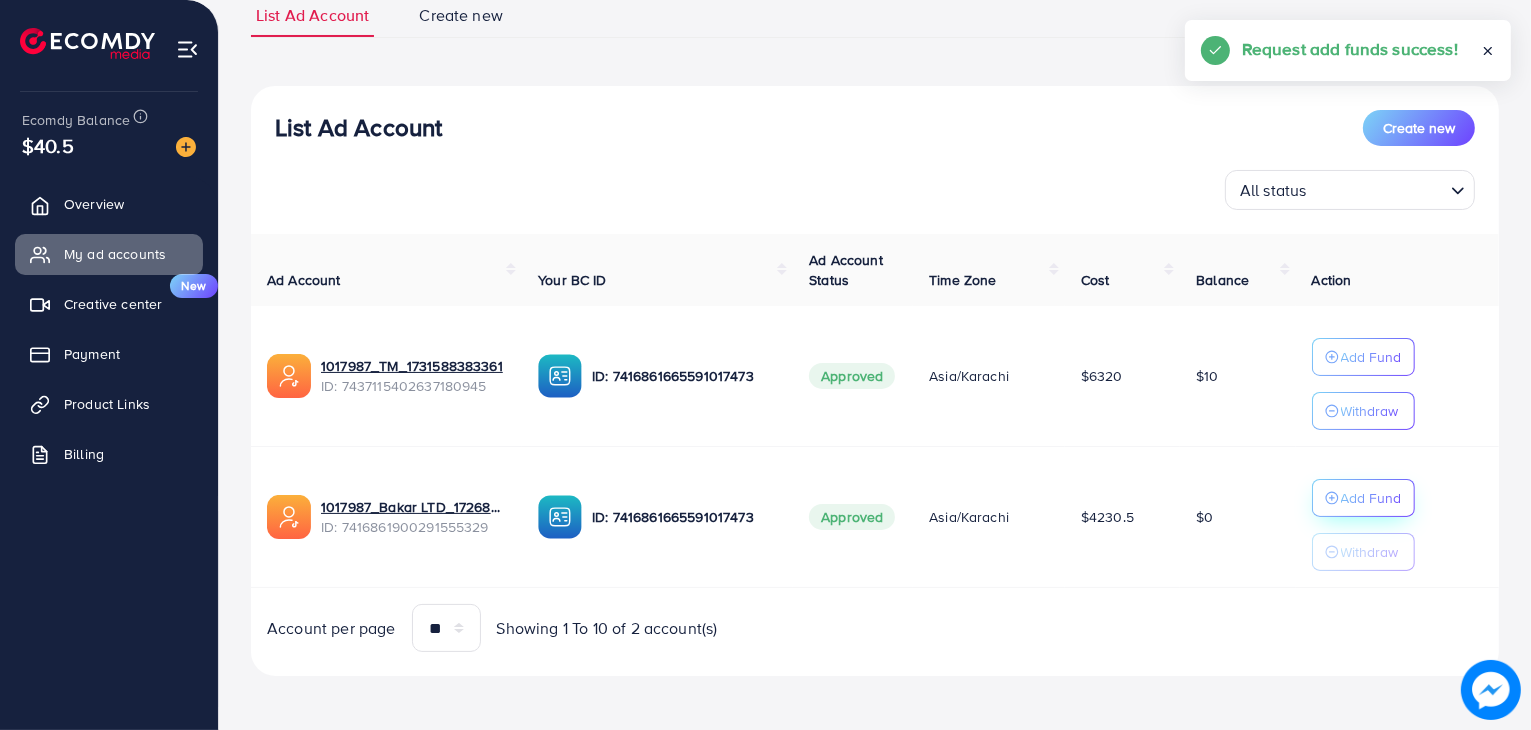click on "Add Fund" at bounding box center [1371, 357] 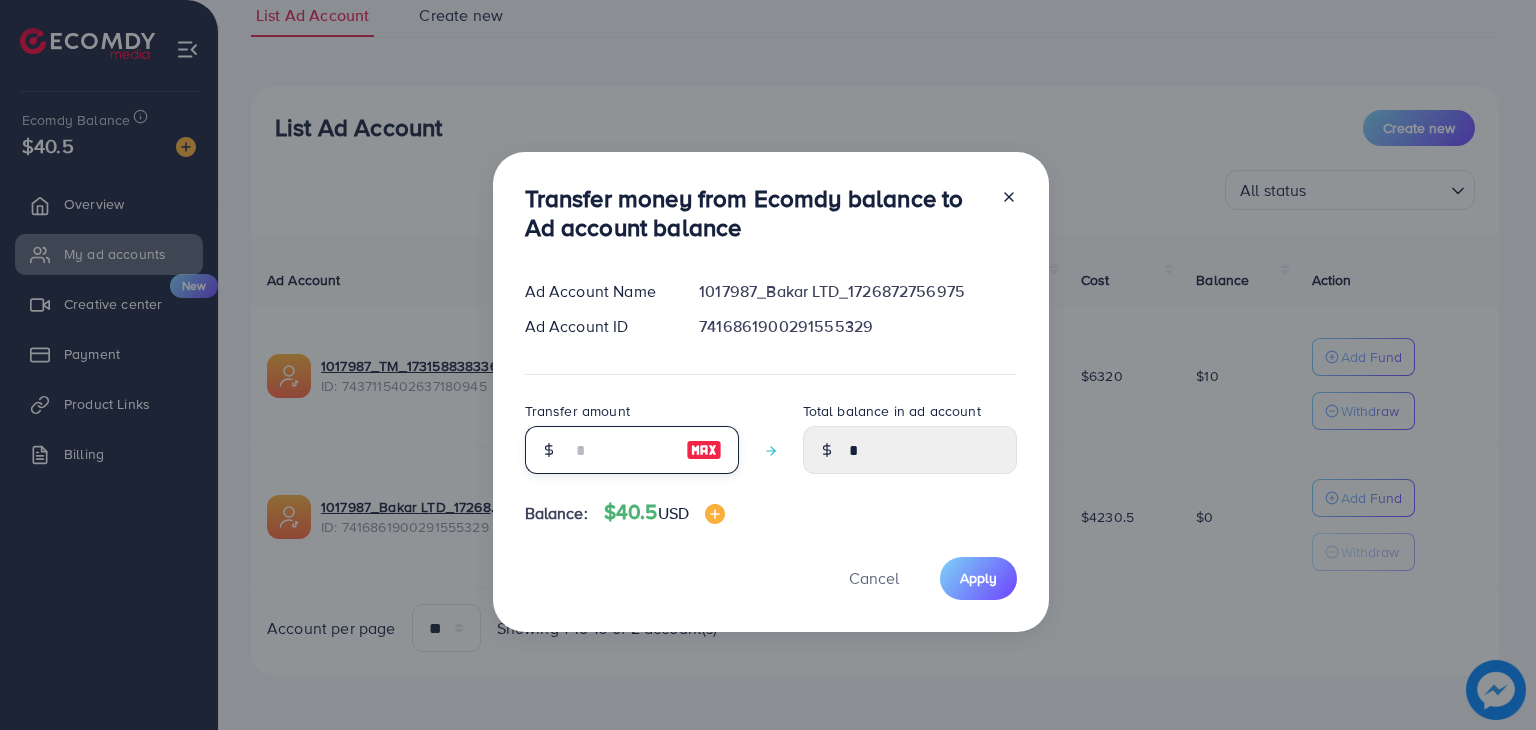 click at bounding box center [621, 450] 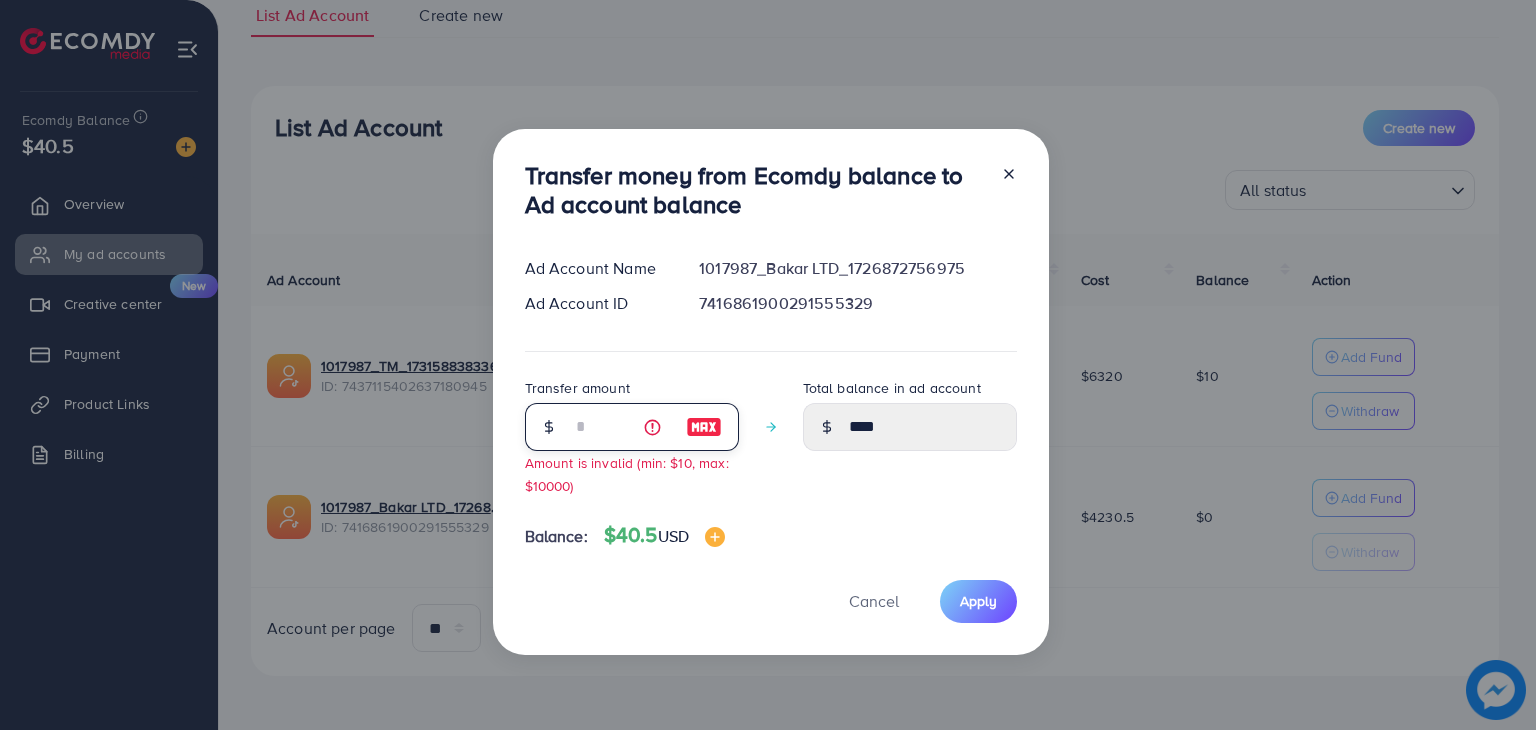 type on "**" 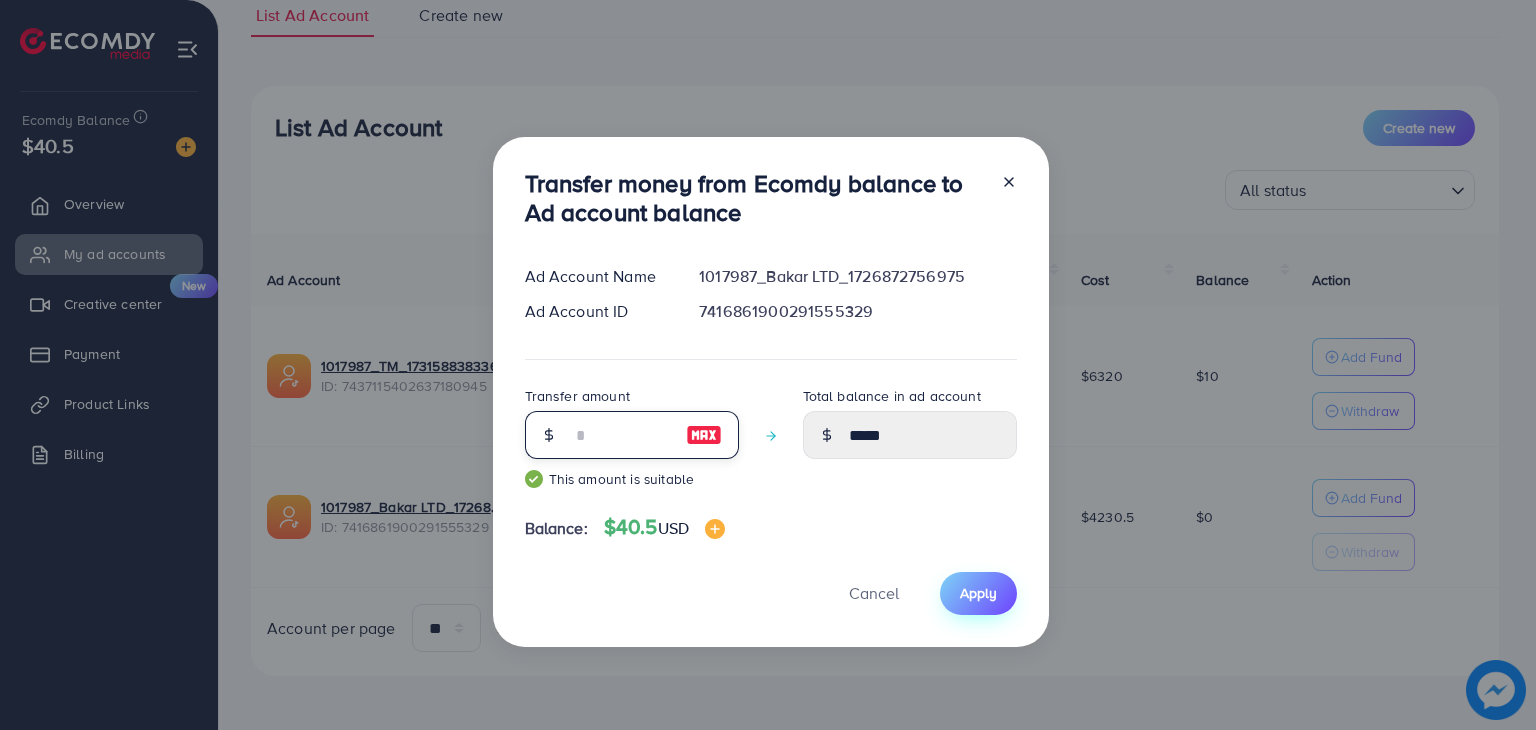 type on "**" 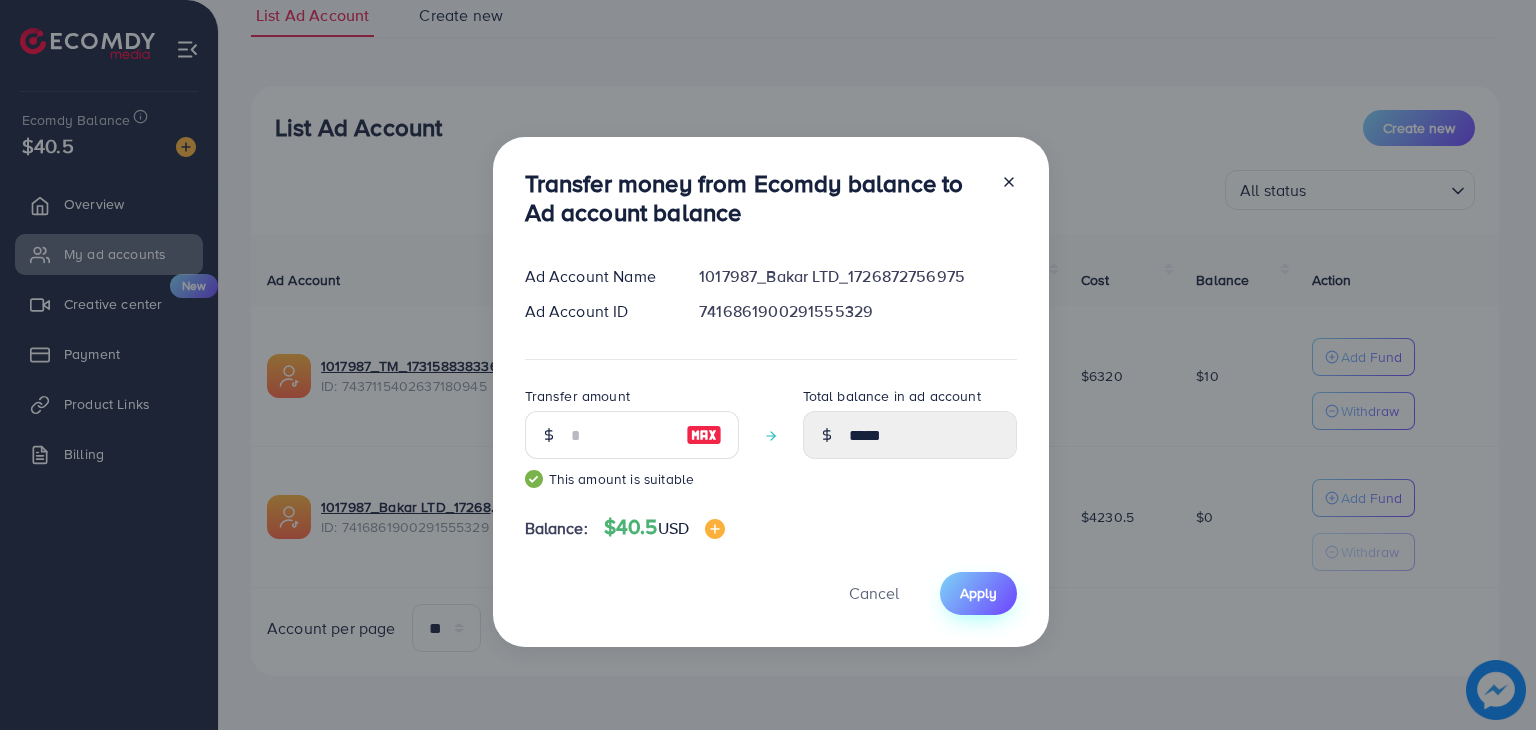 click on "Apply" at bounding box center [978, 593] 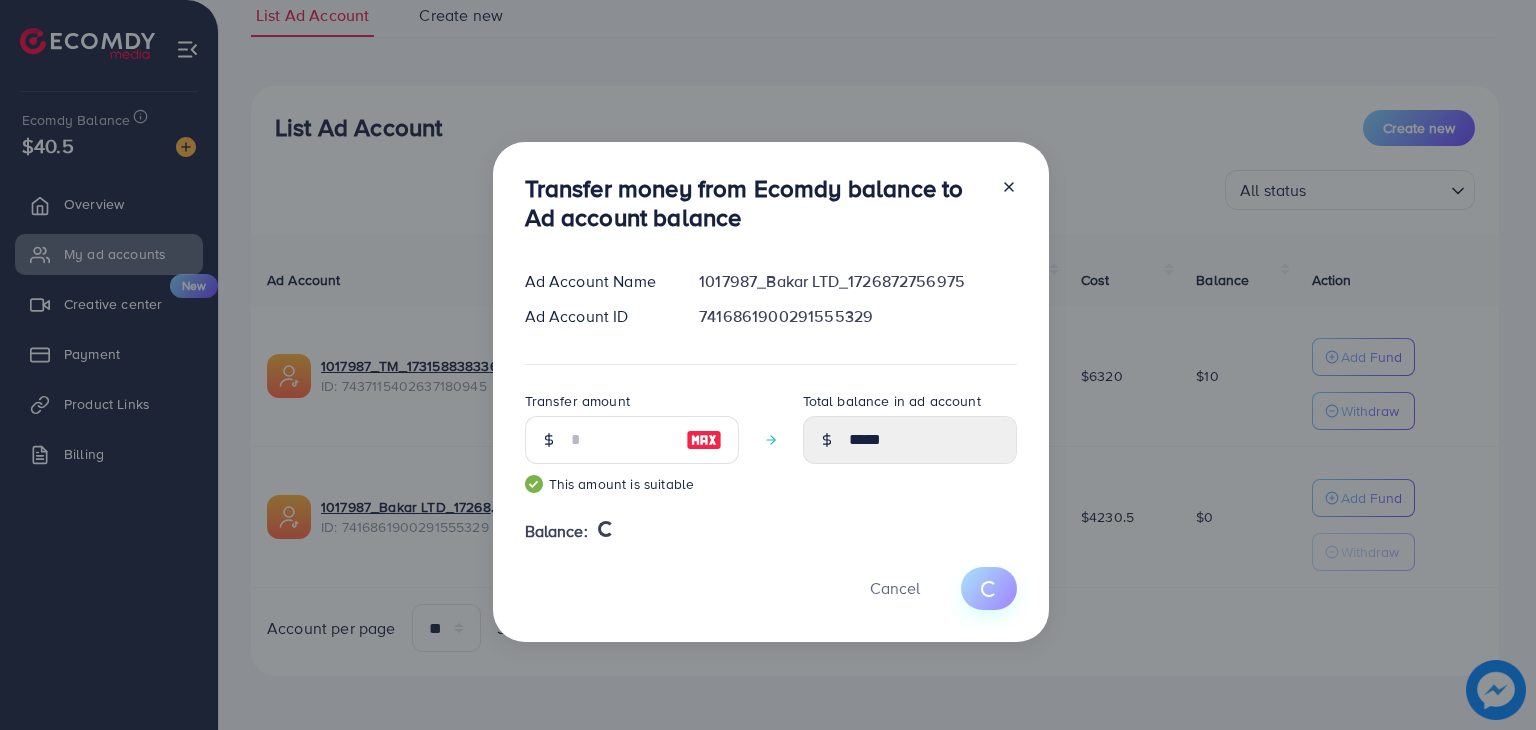 type 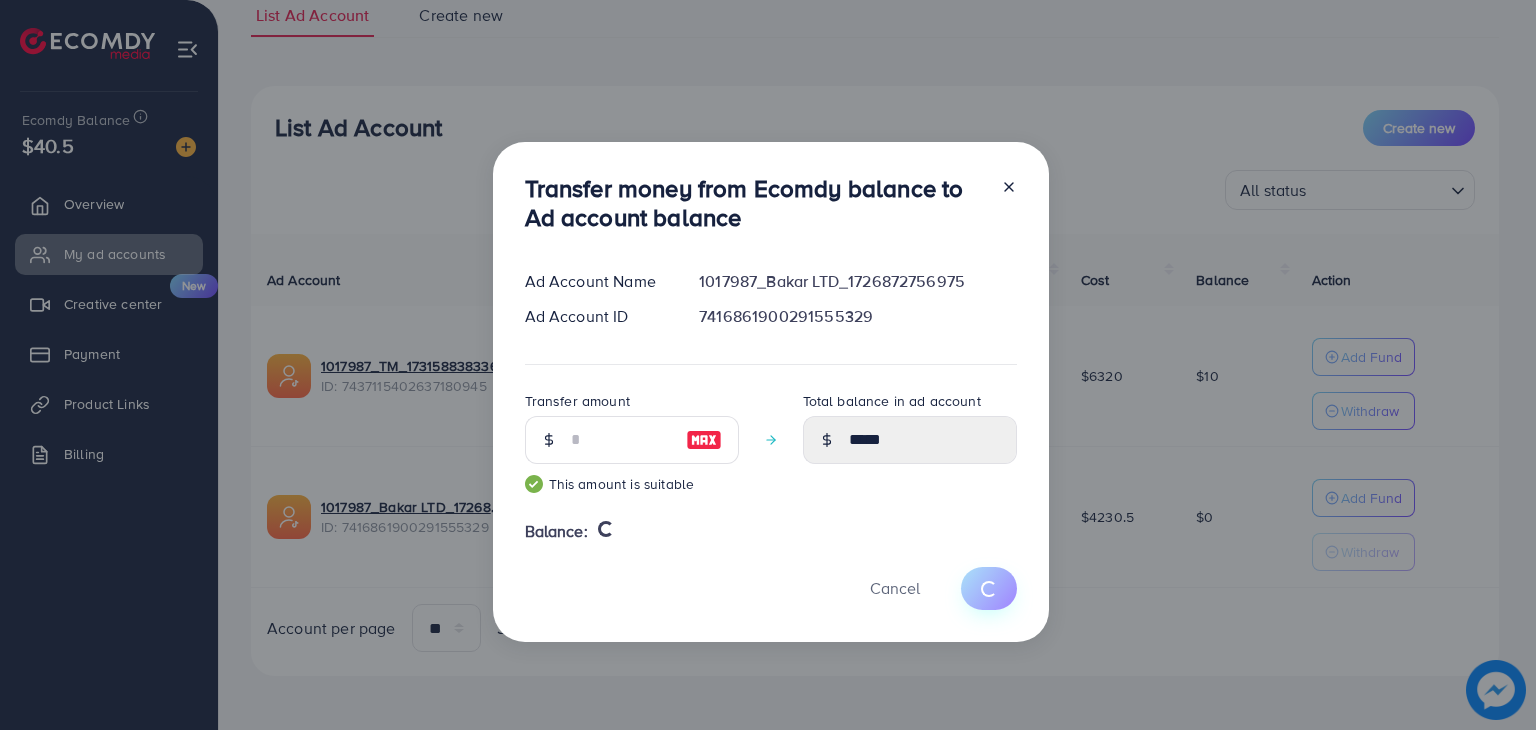 type on "*" 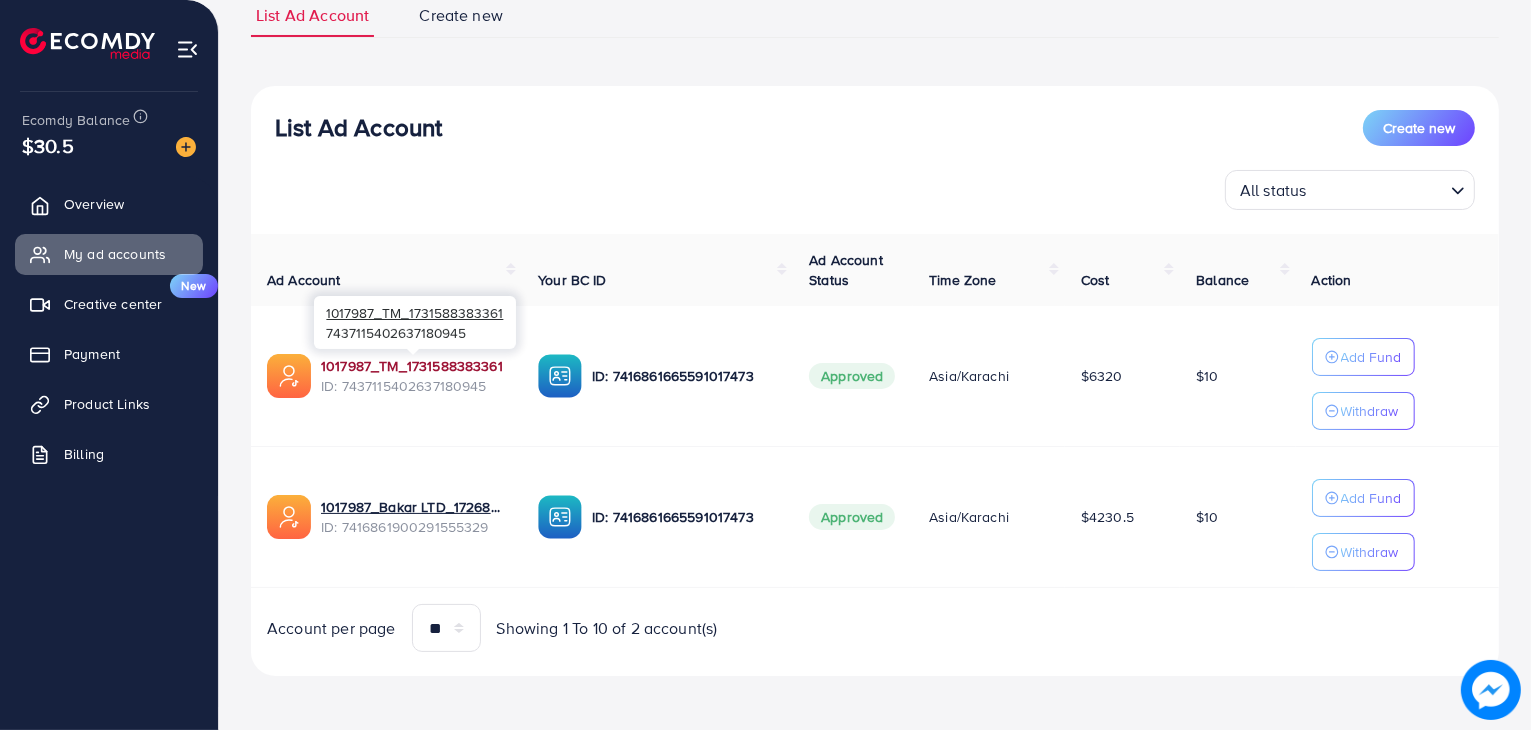 click on "1017987_TM_1731588383361" at bounding box center (413, 366) 